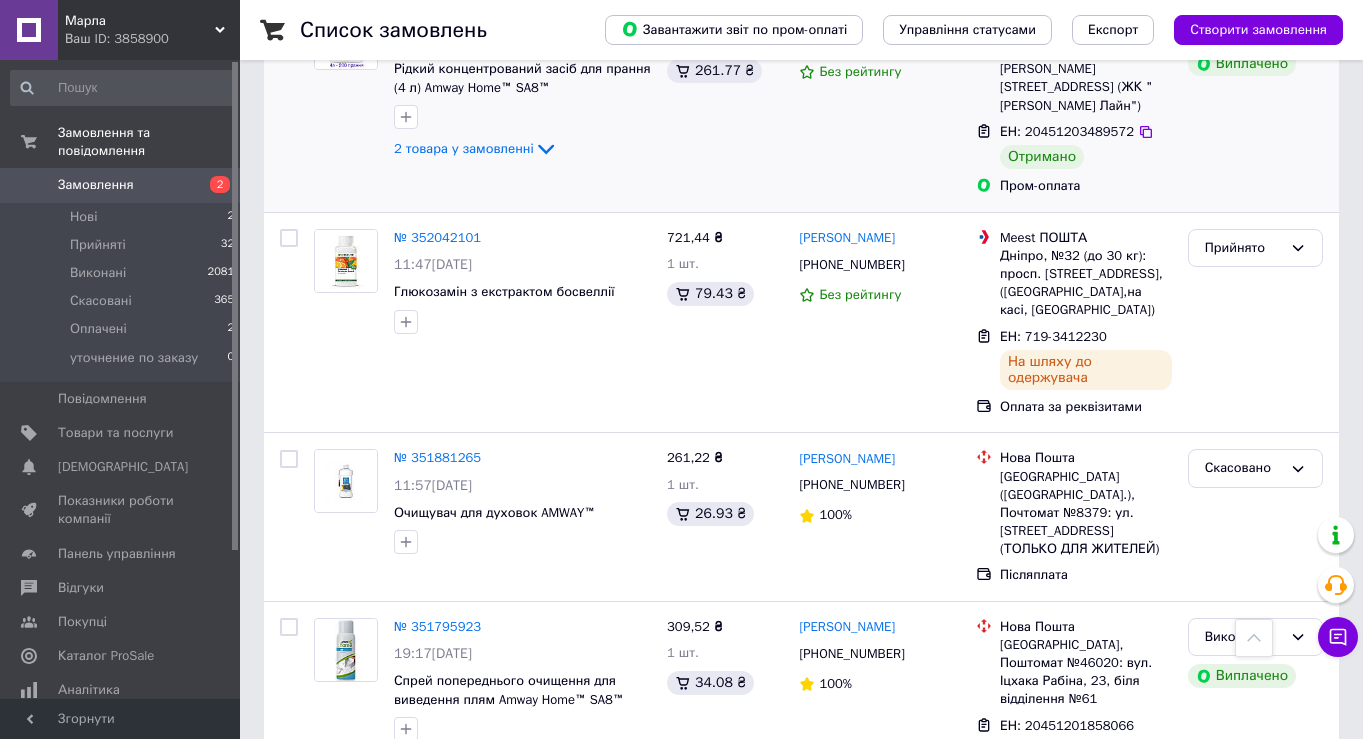 scroll, scrollTop: 1733, scrollLeft: 0, axis: vertical 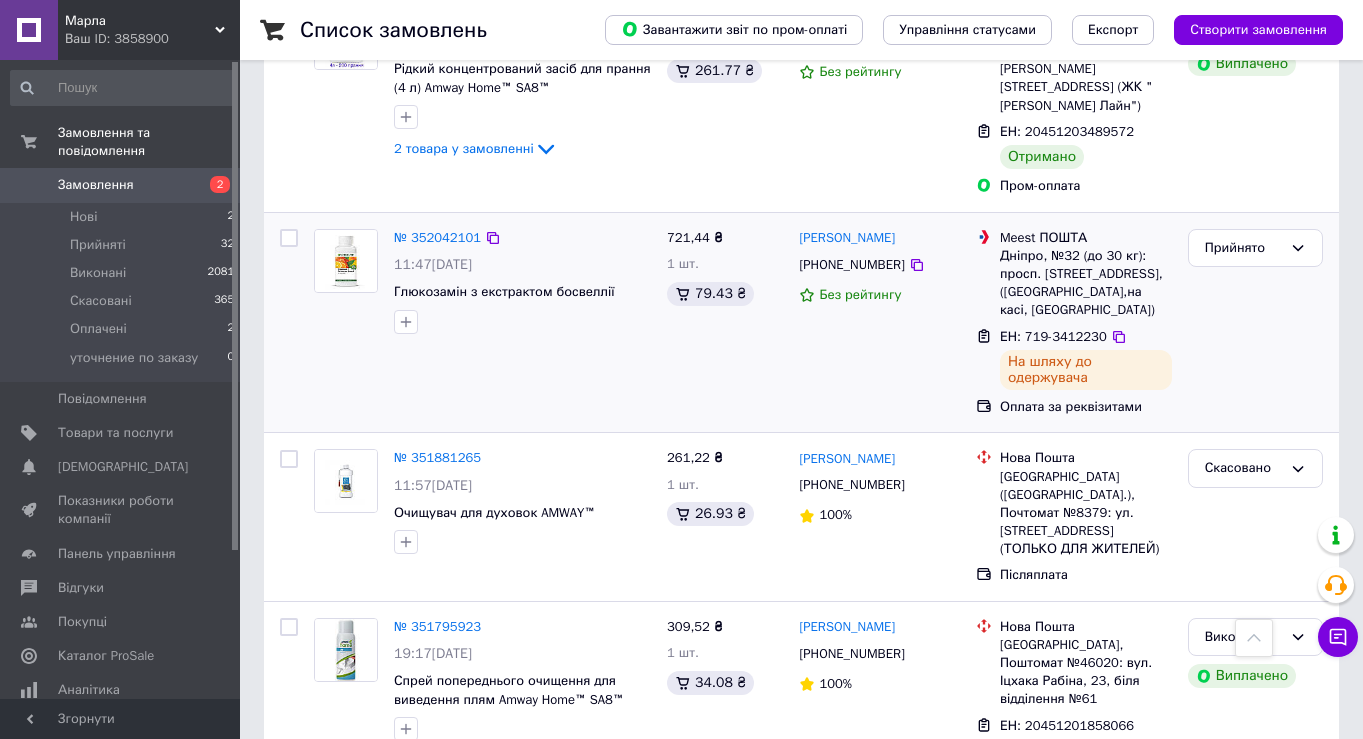 click at bounding box center (346, 261) 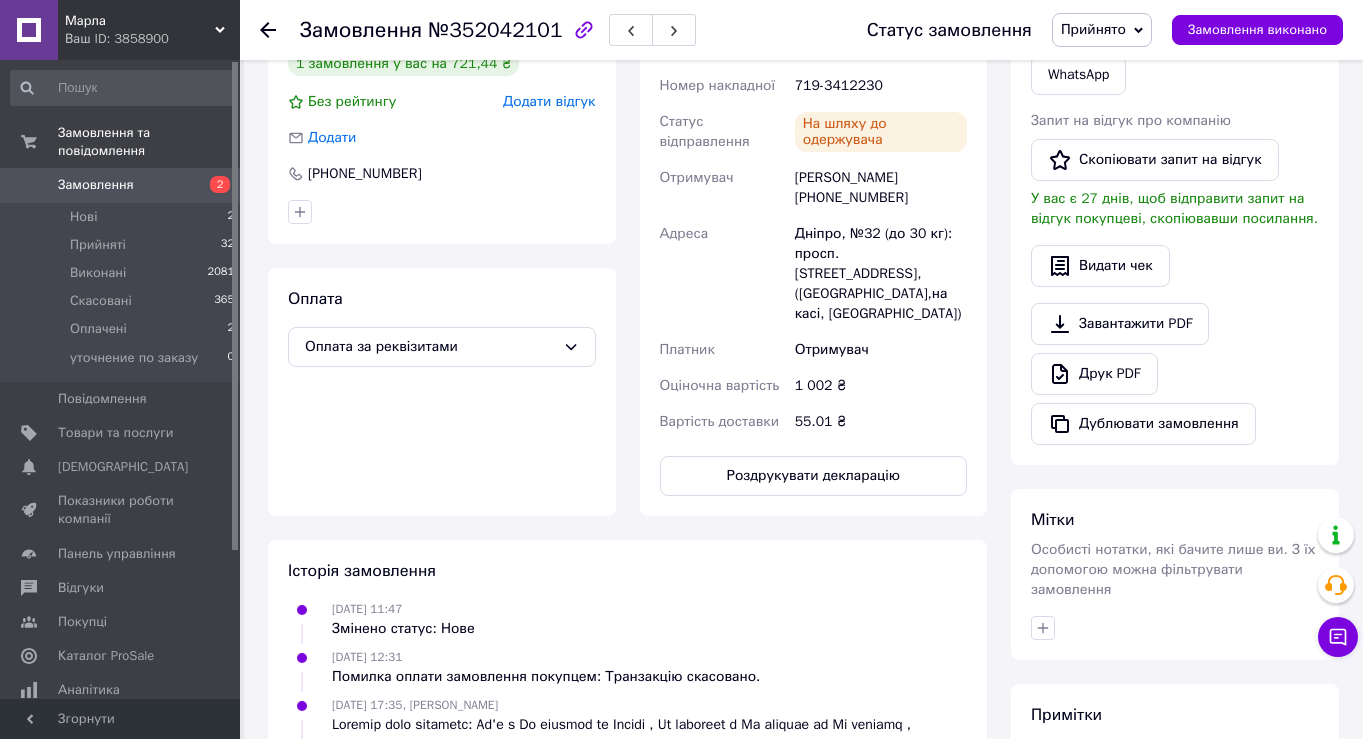scroll, scrollTop: 484, scrollLeft: 0, axis: vertical 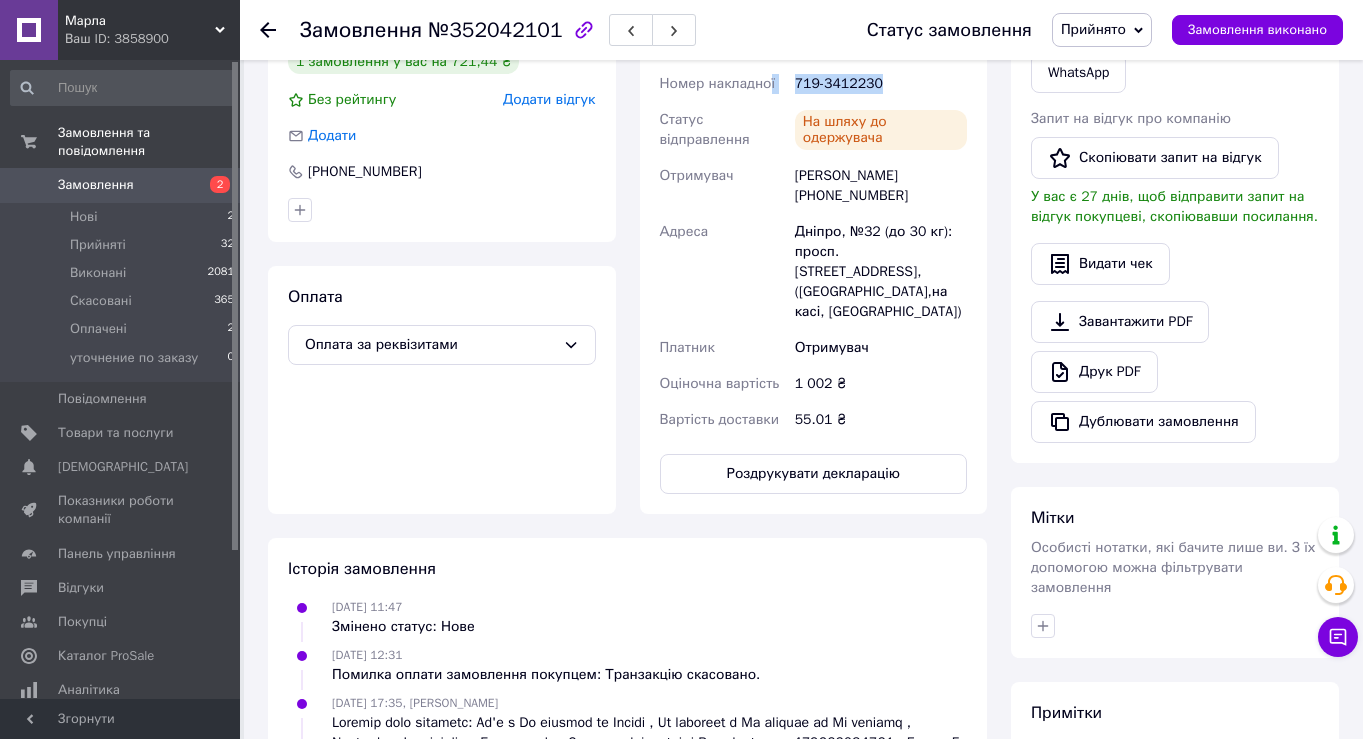 drag, startPoint x: 894, startPoint y: 84, endPoint x: 771, endPoint y: 81, distance: 123.03658 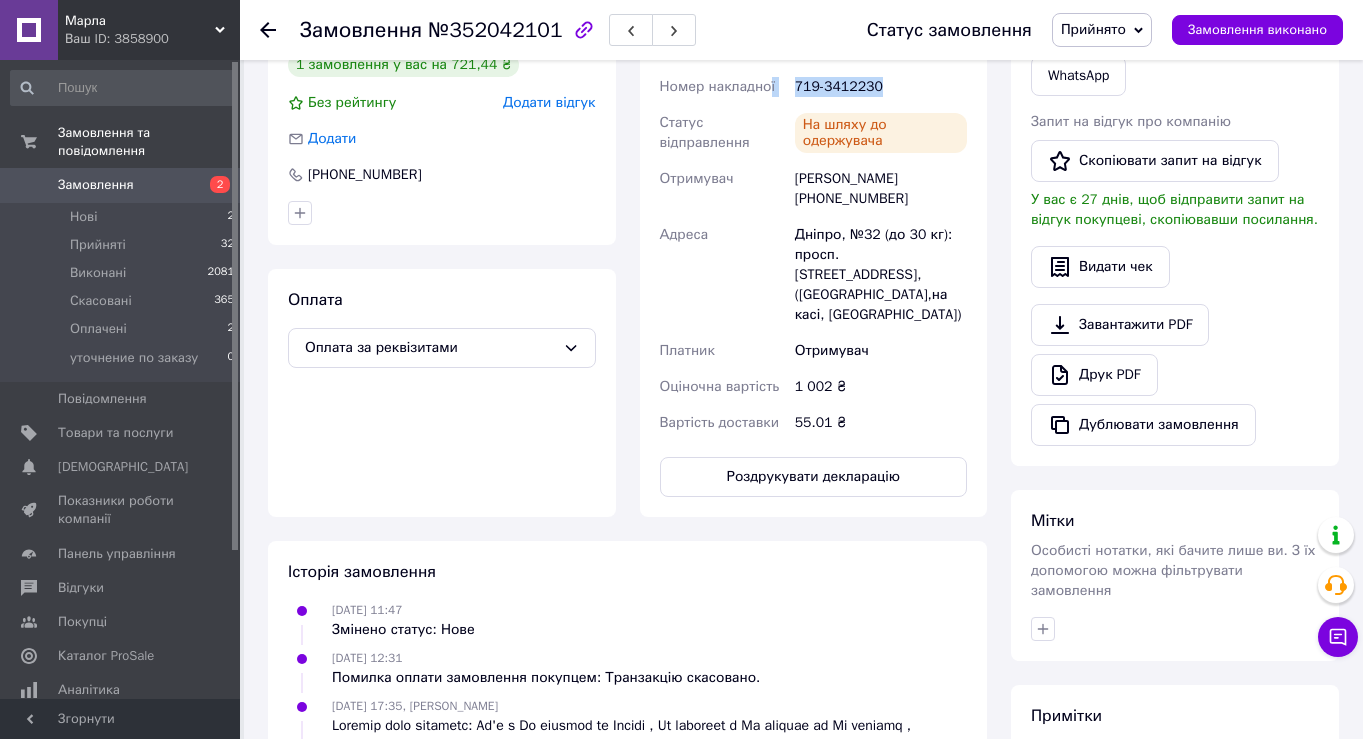 scroll, scrollTop: 482, scrollLeft: 0, axis: vertical 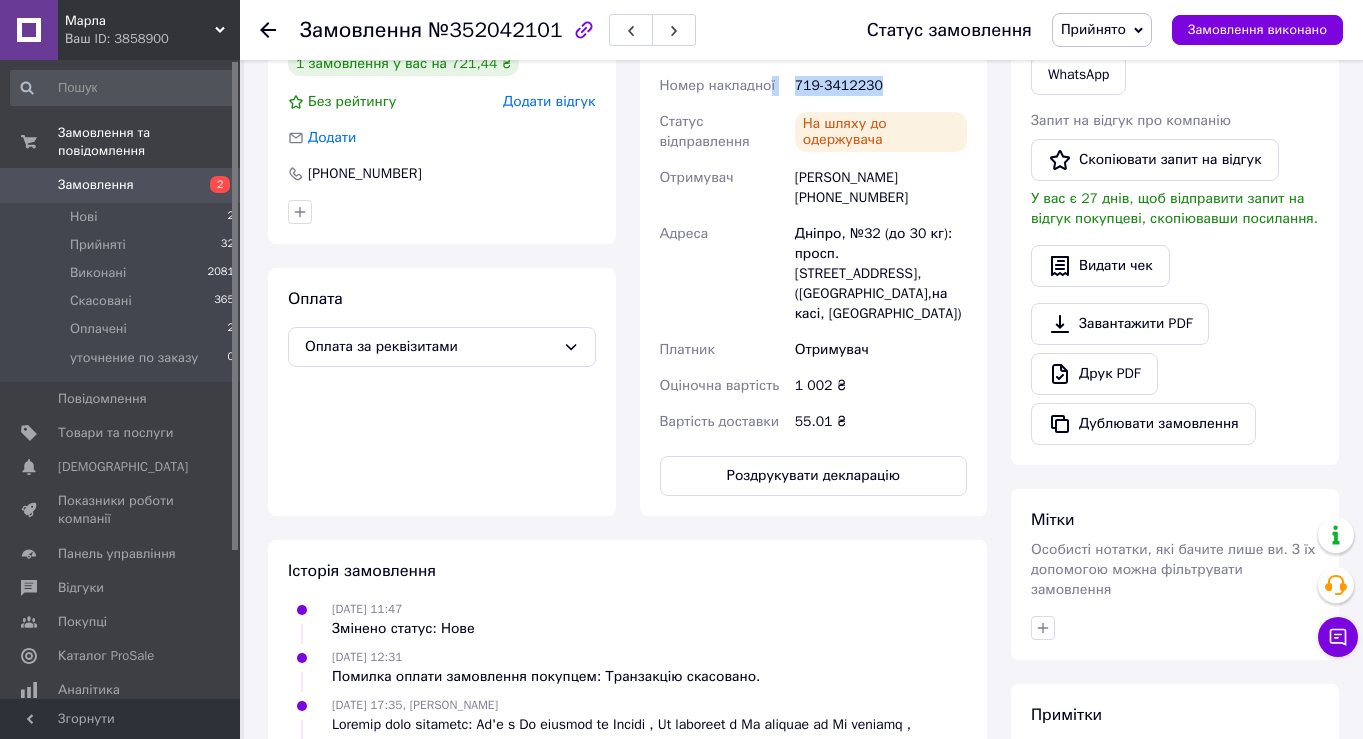 click on "Замовлення" at bounding box center (96, 185) 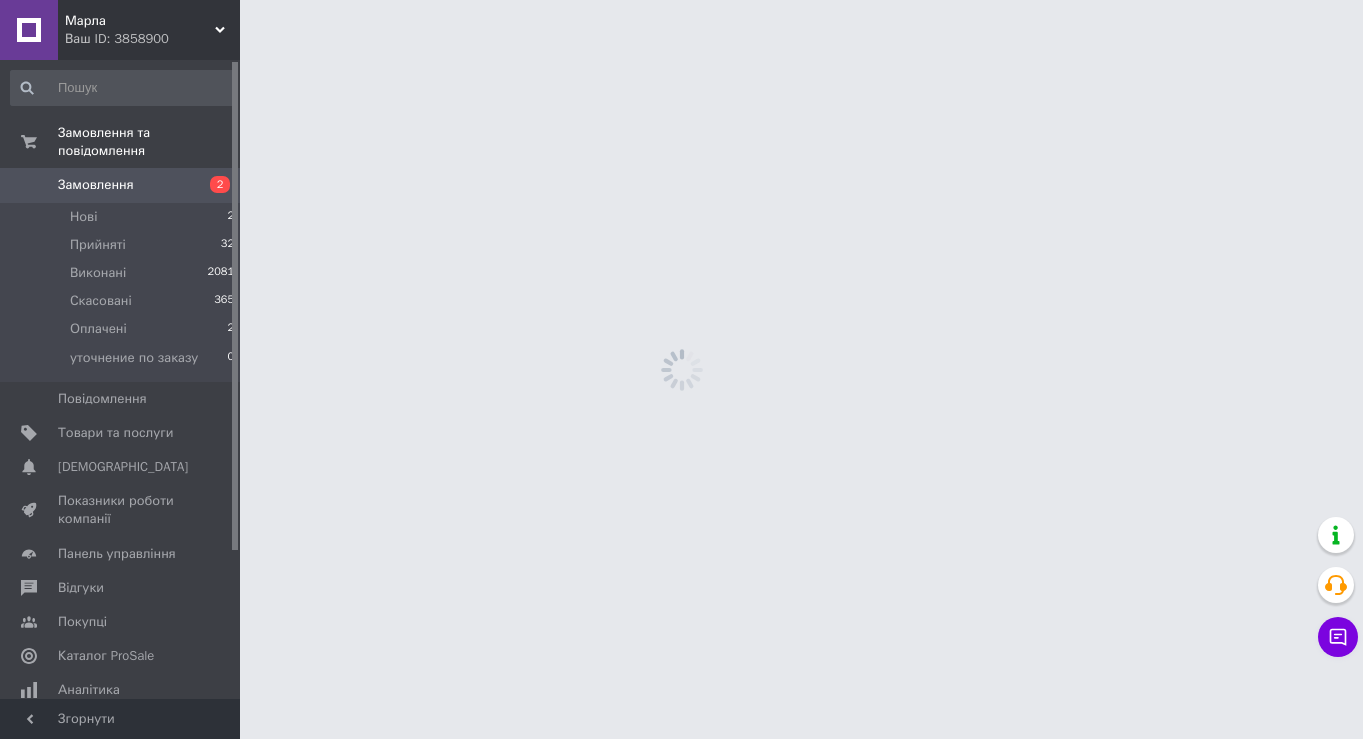 scroll, scrollTop: 0, scrollLeft: 0, axis: both 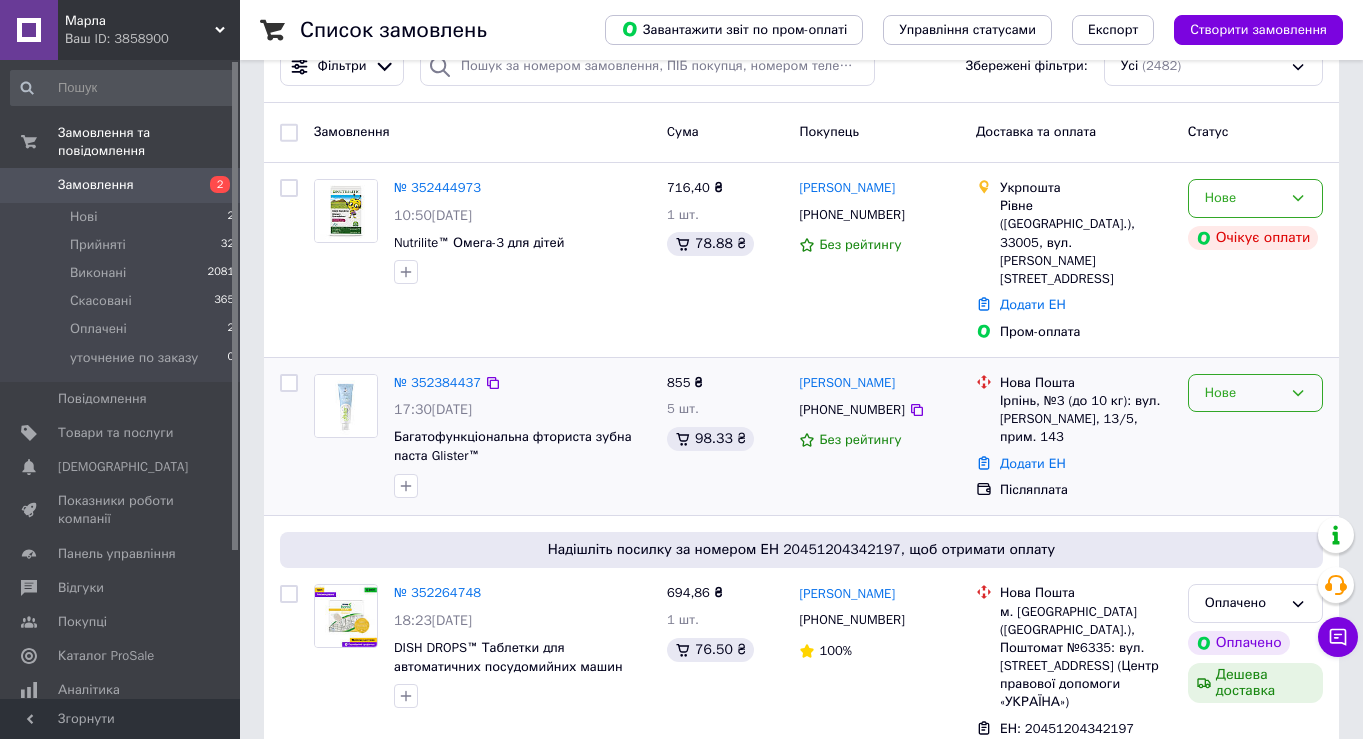 click on "Нове" at bounding box center [1243, 393] 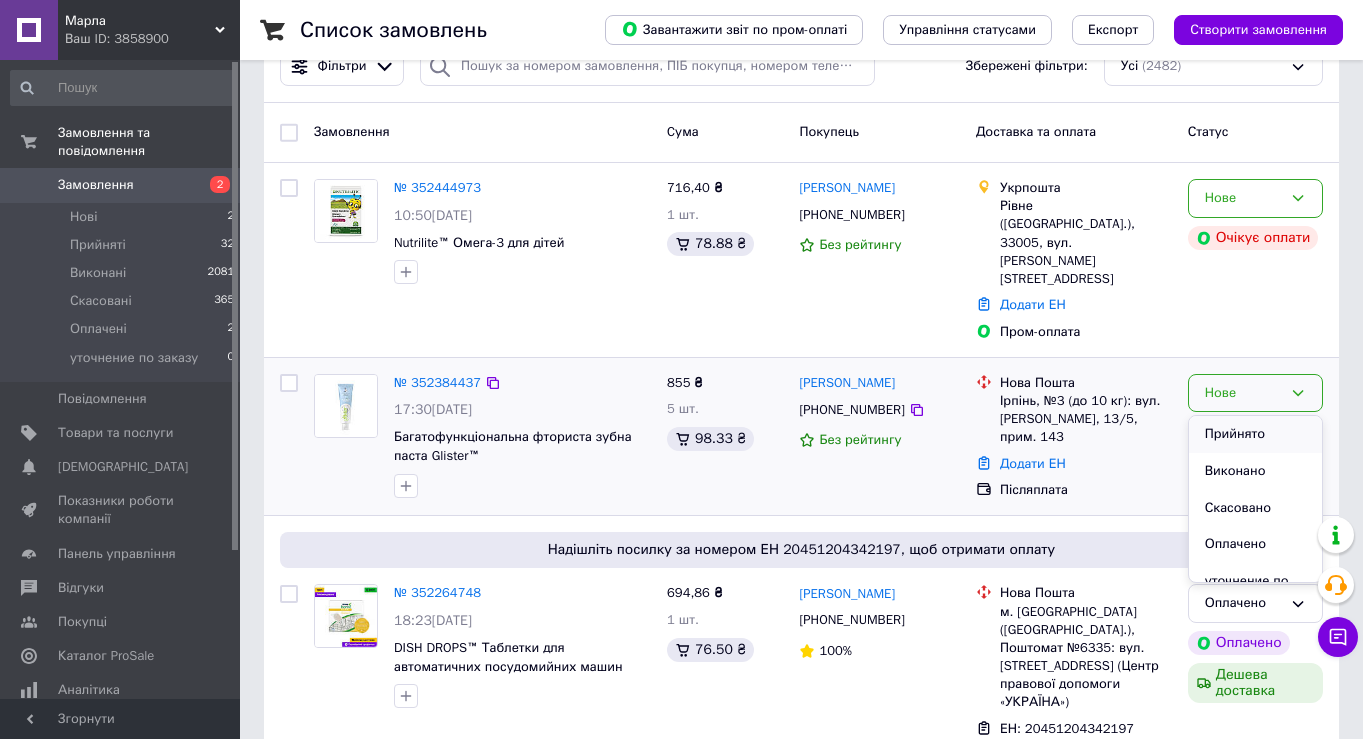 click on "Прийнято" at bounding box center (1255, 434) 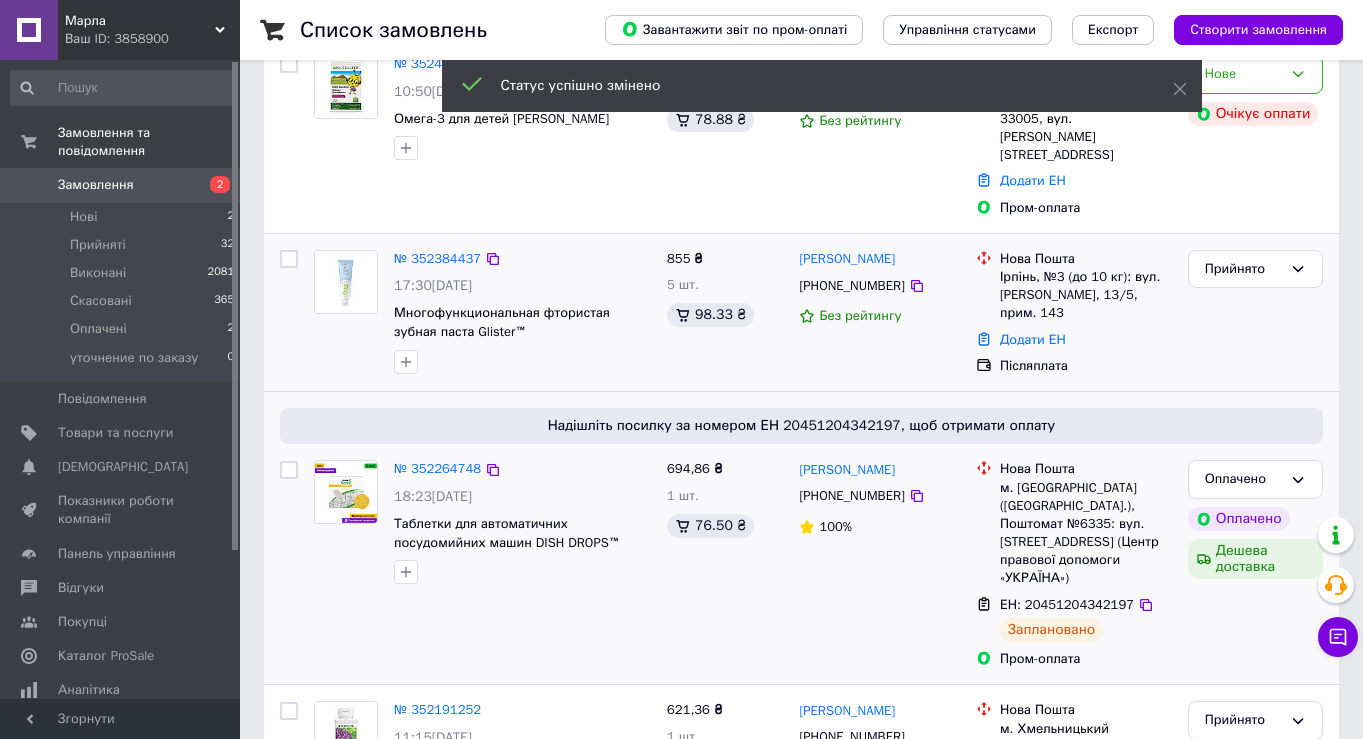 scroll, scrollTop: 364, scrollLeft: 0, axis: vertical 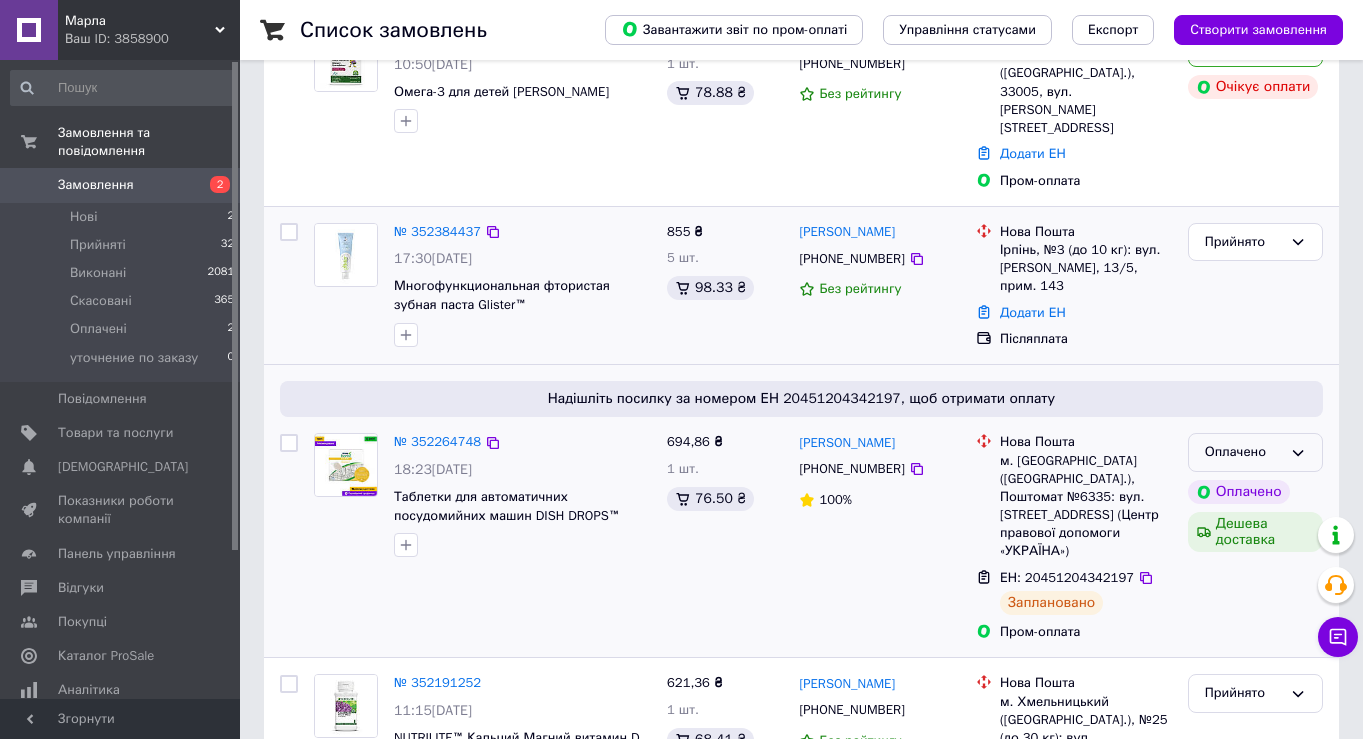click on "Оплачено" at bounding box center [1243, 452] 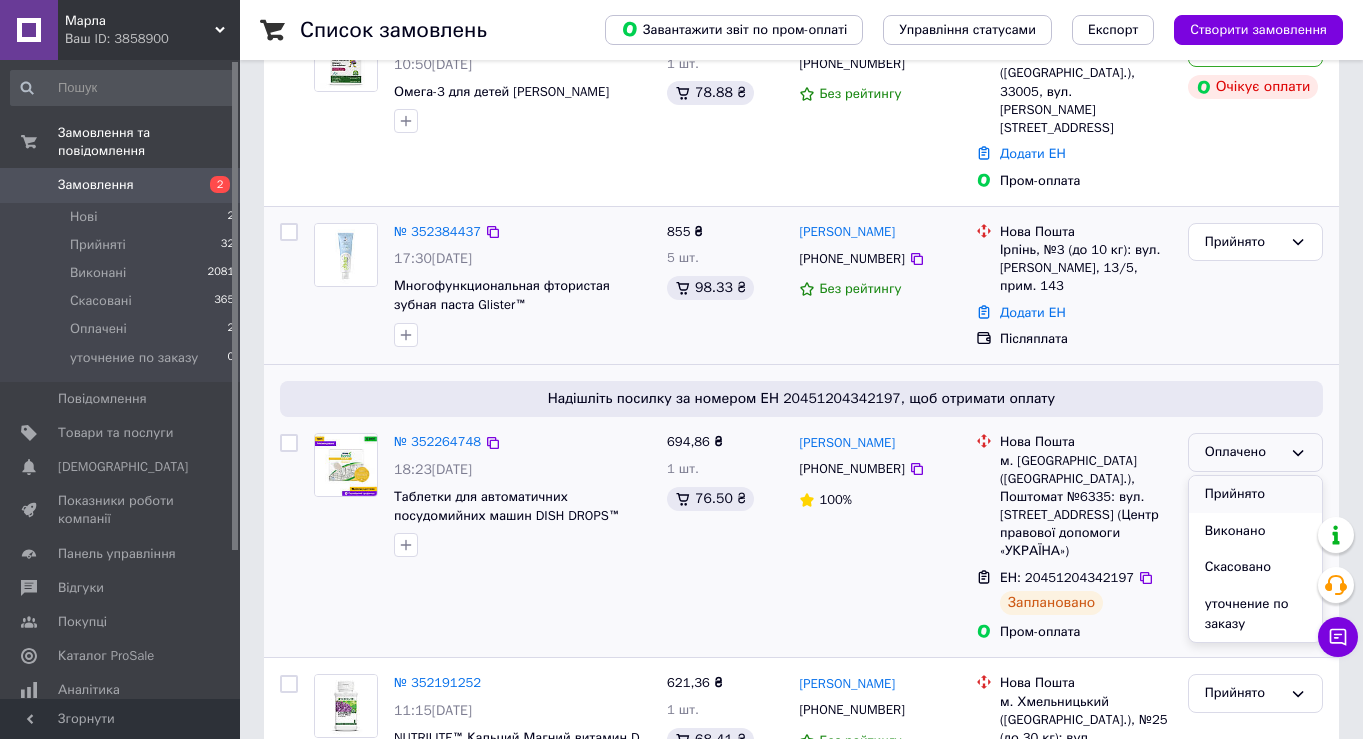 click on "Прийнято" at bounding box center (1255, 494) 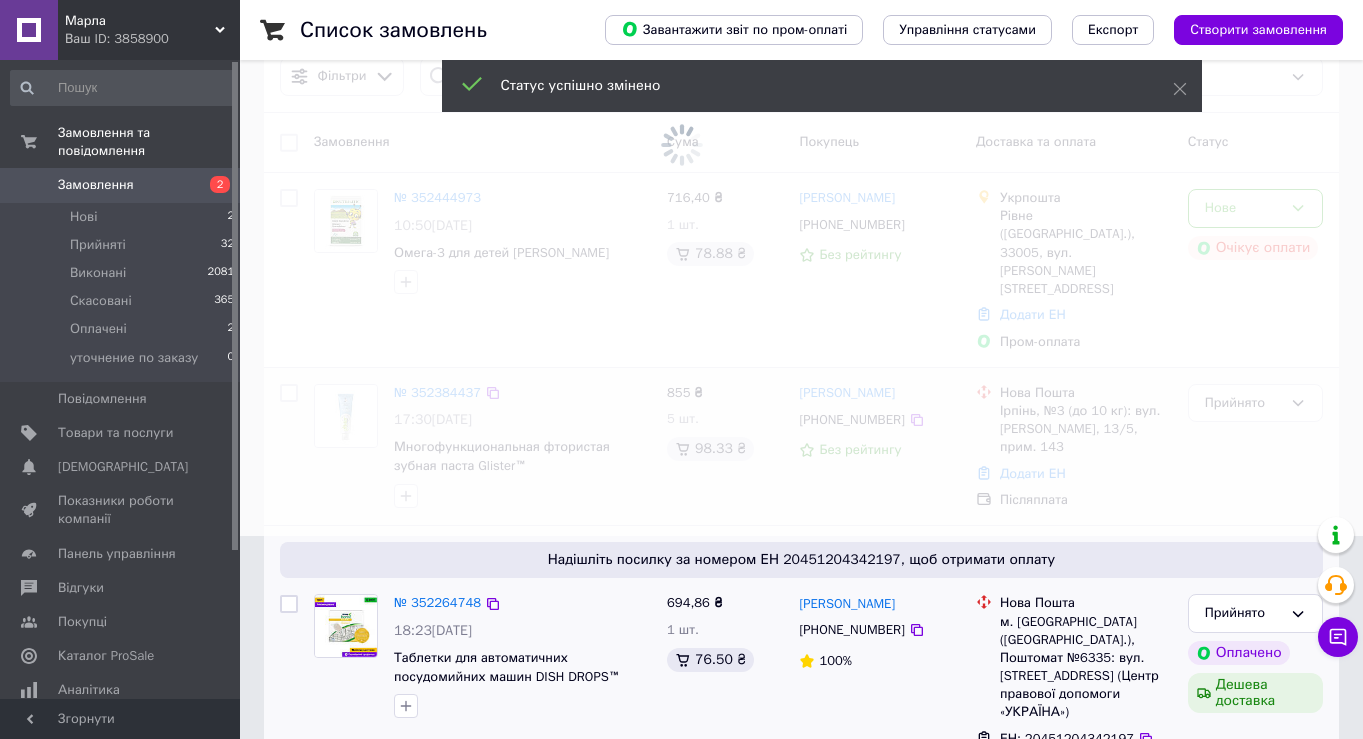 scroll, scrollTop: 173, scrollLeft: 0, axis: vertical 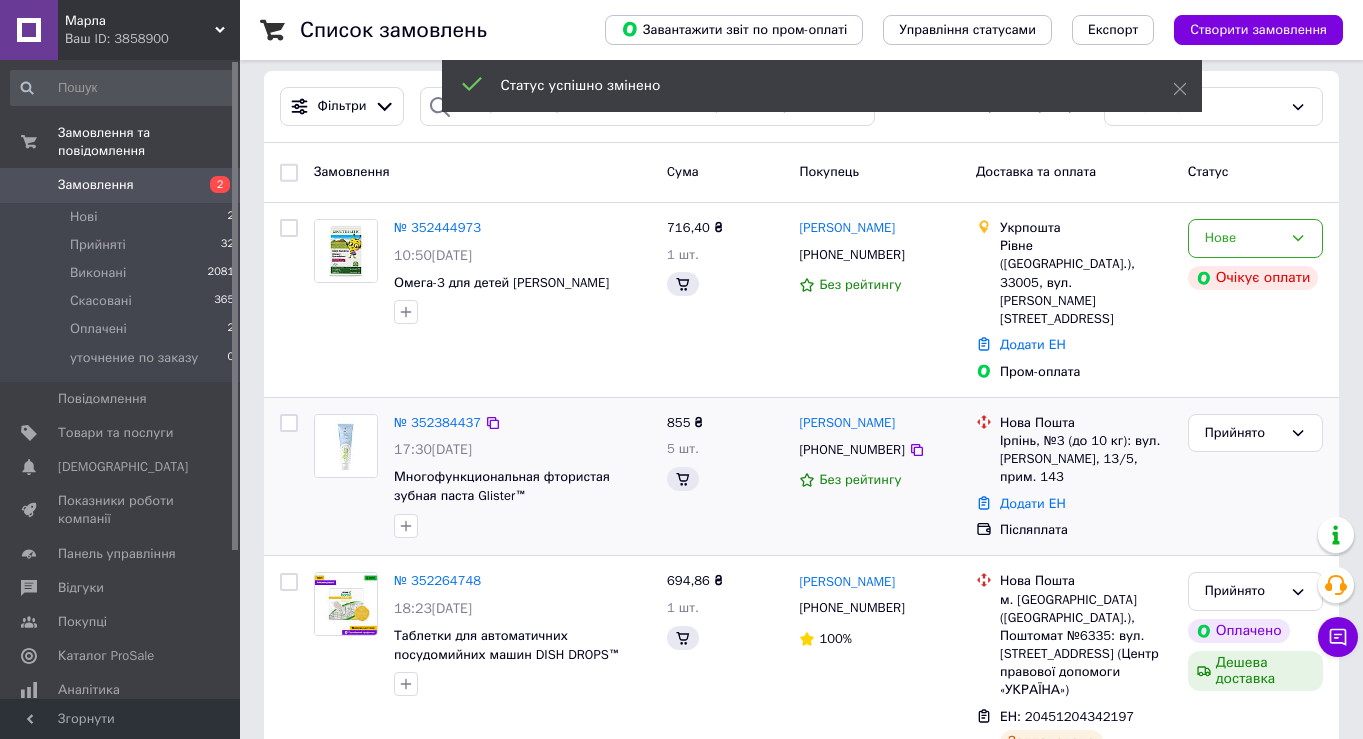click at bounding box center (346, 446) 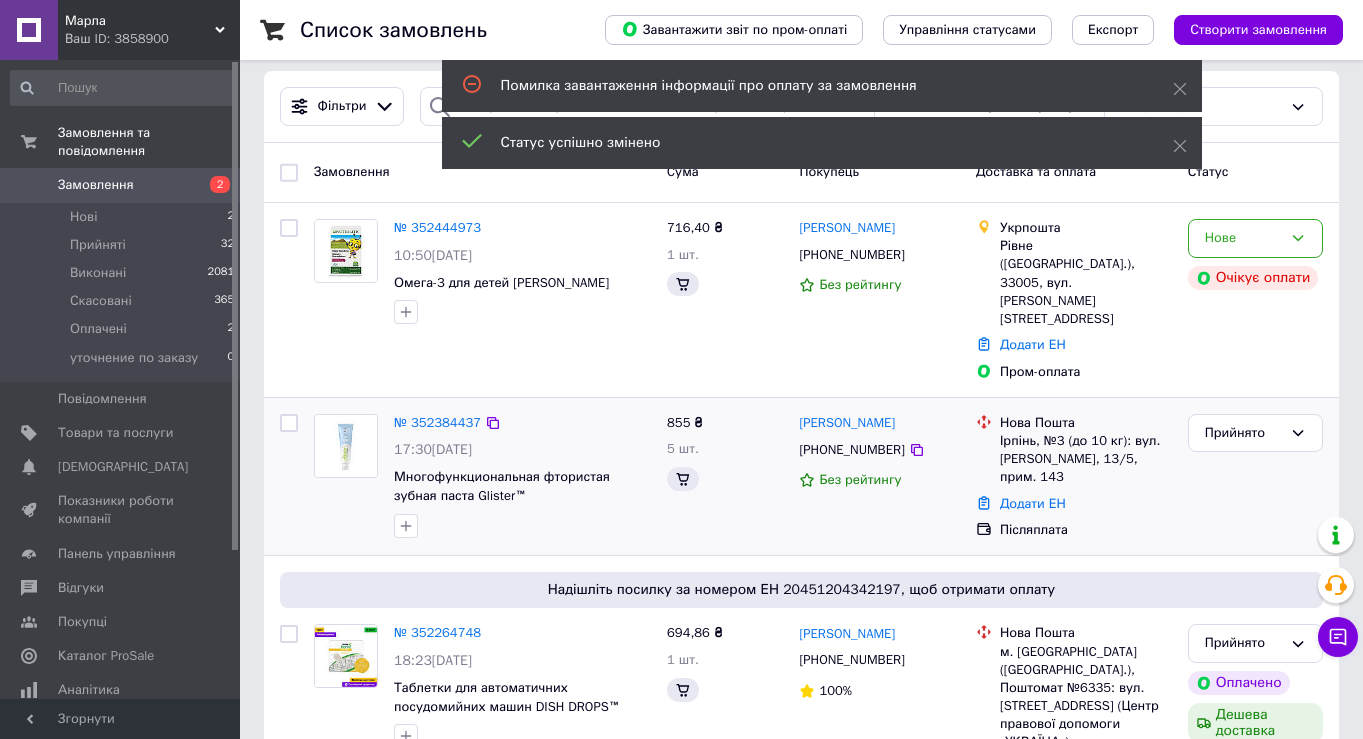click at bounding box center (346, 446) 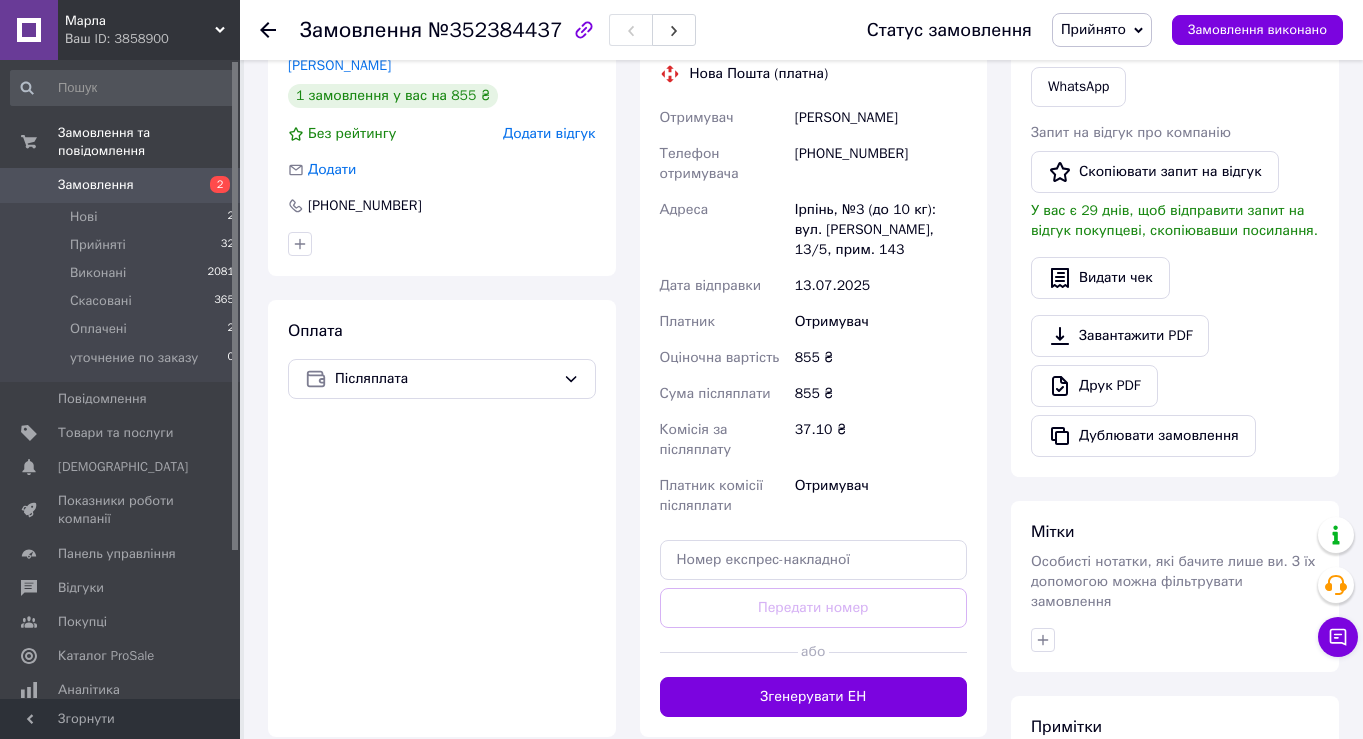 scroll, scrollTop: 470, scrollLeft: 0, axis: vertical 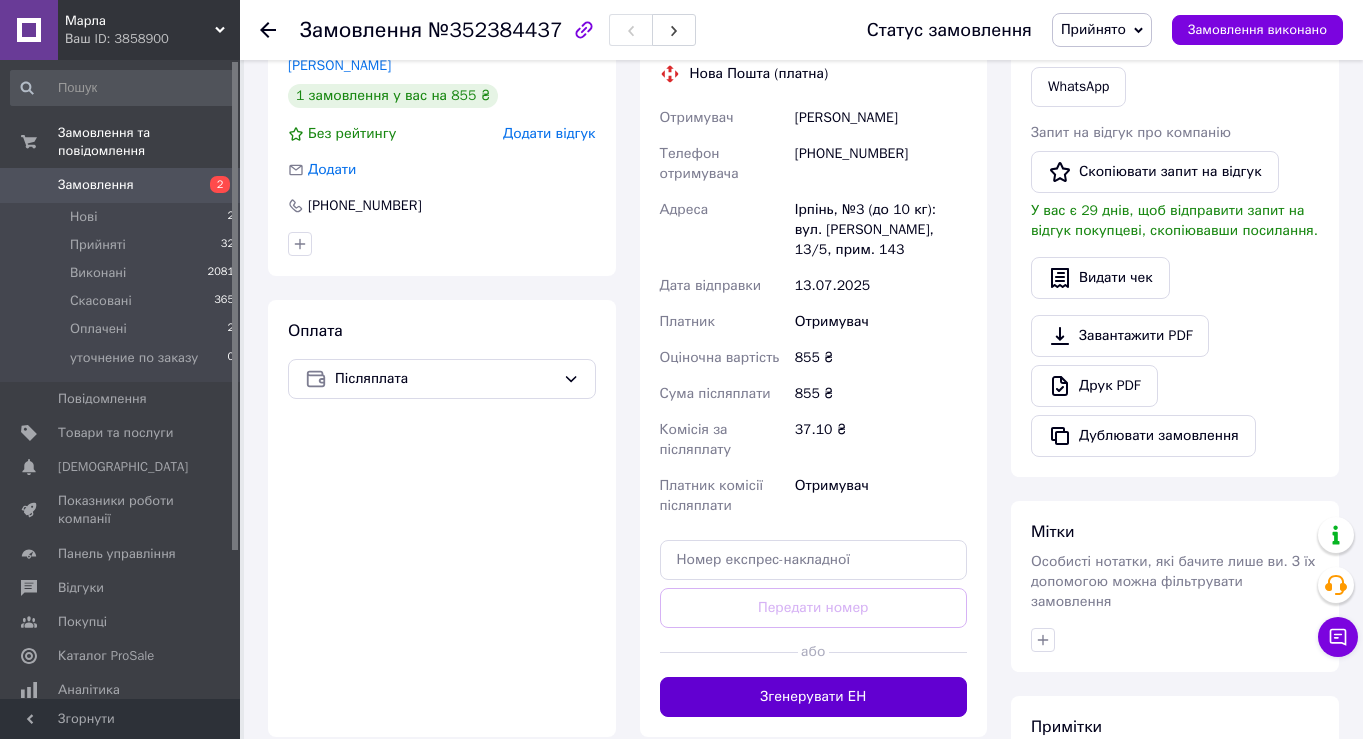 click on "Згенерувати ЕН" at bounding box center [814, 697] 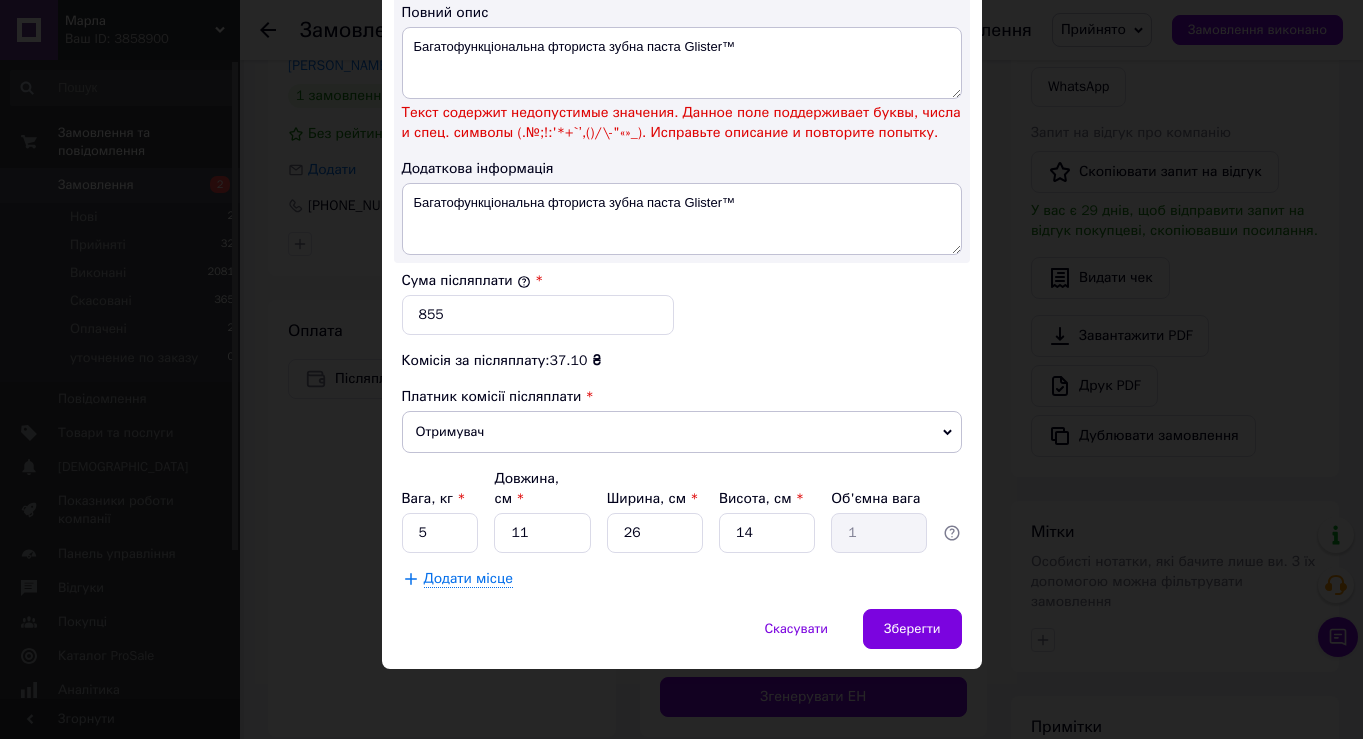 scroll, scrollTop: 1093, scrollLeft: 0, axis: vertical 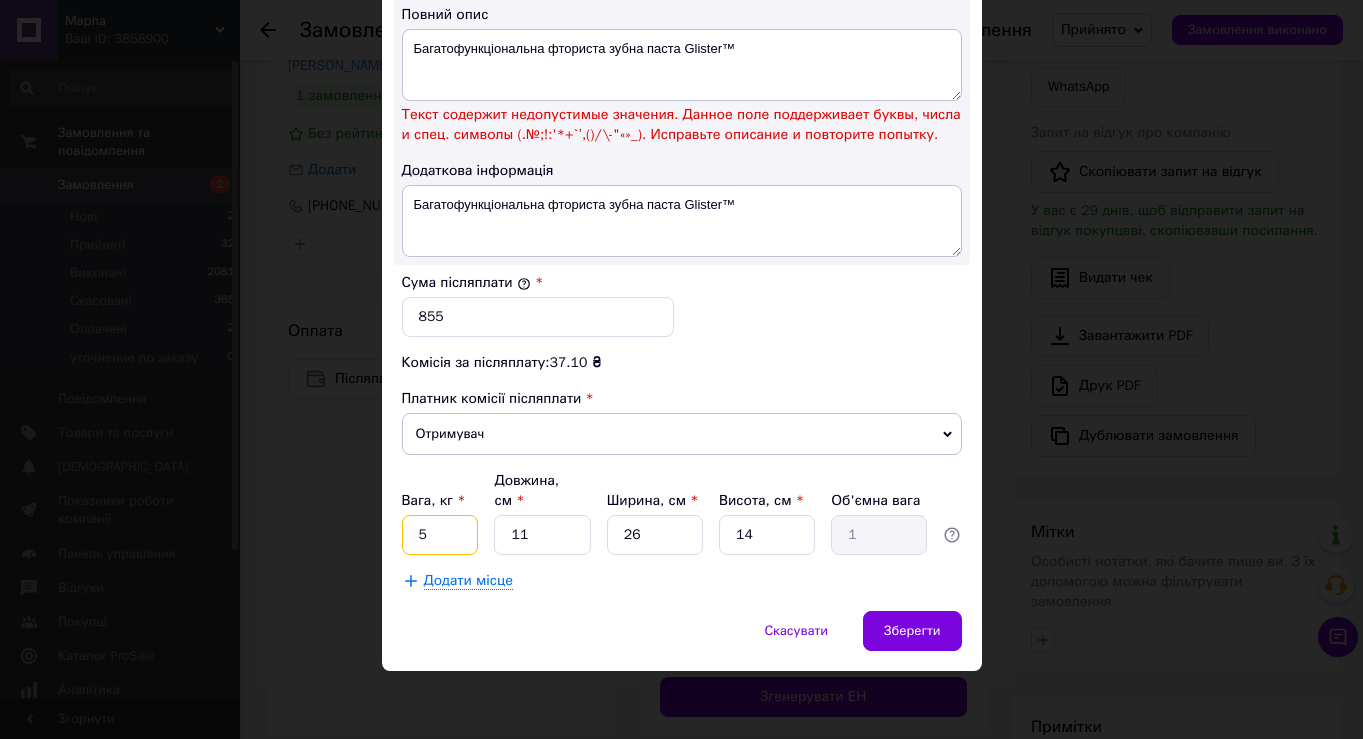 click on "5" at bounding box center [440, 535] 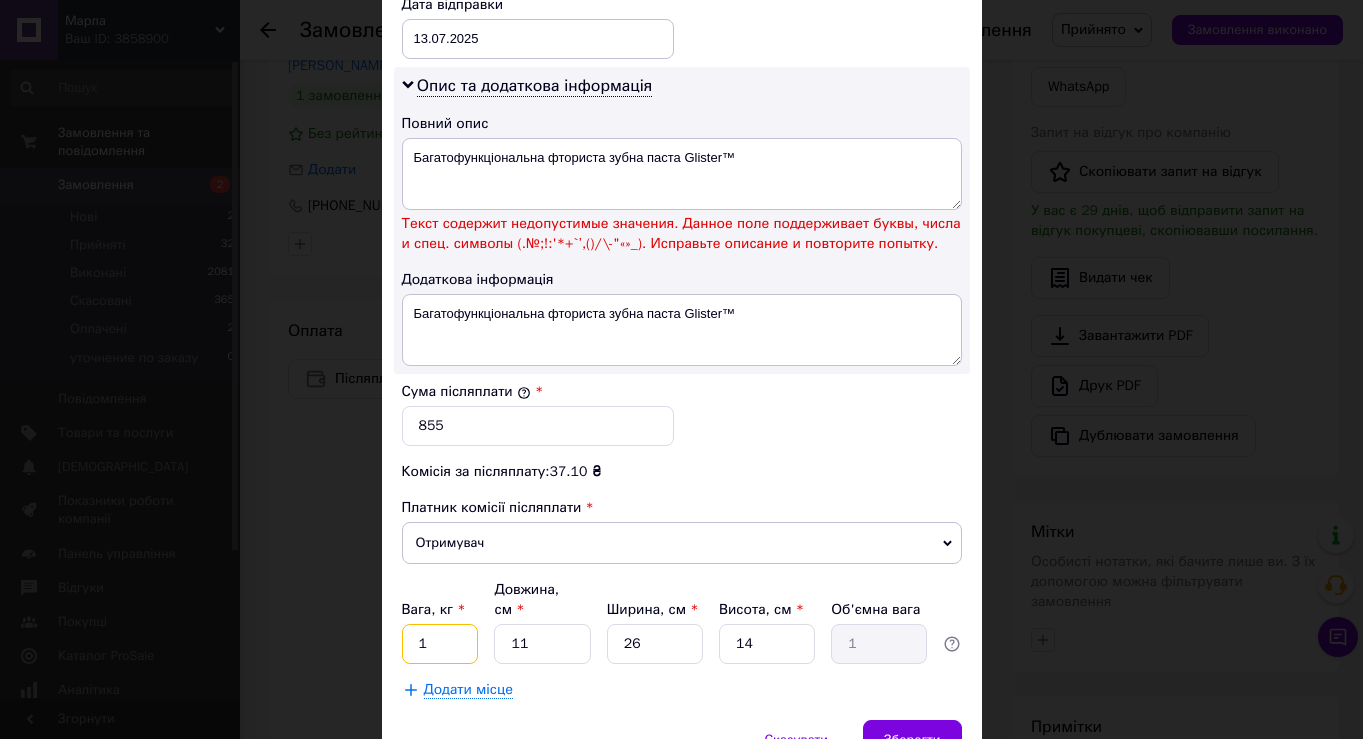 scroll, scrollTop: 979, scrollLeft: 0, axis: vertical 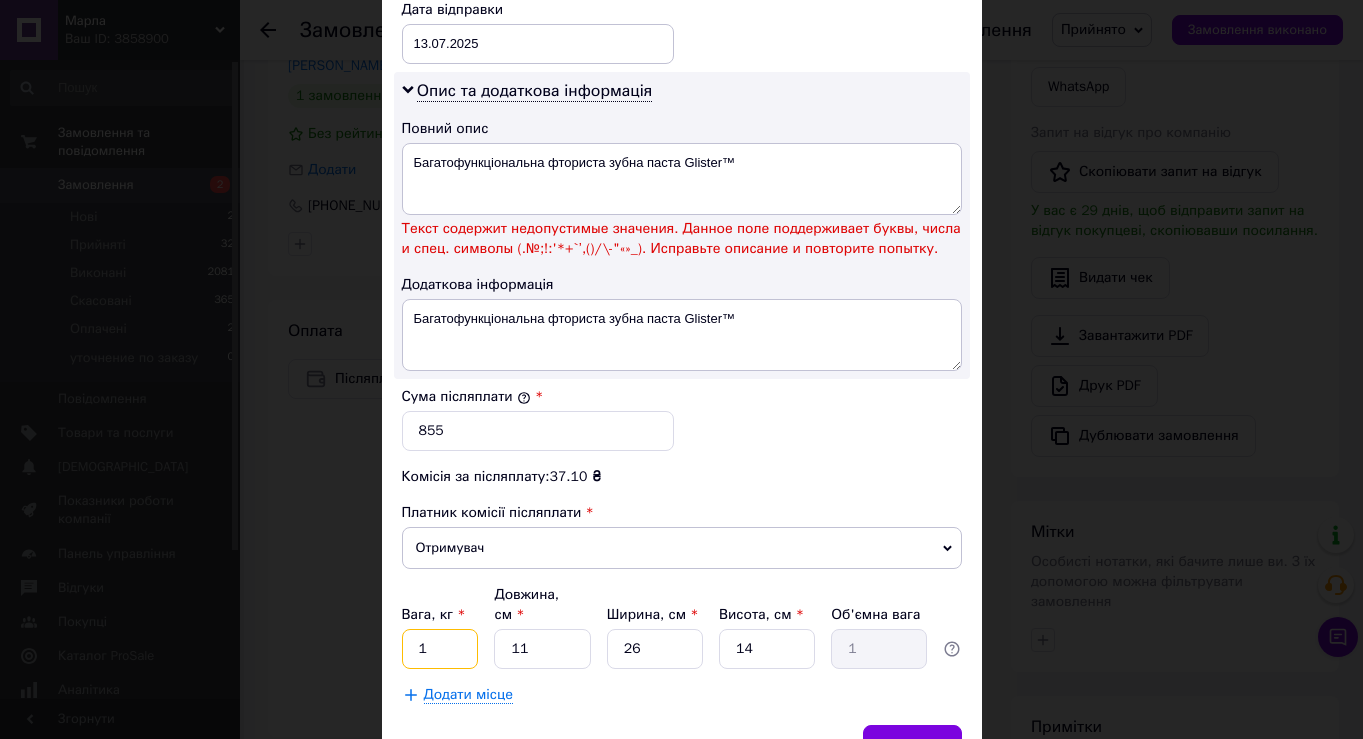 type on "1" 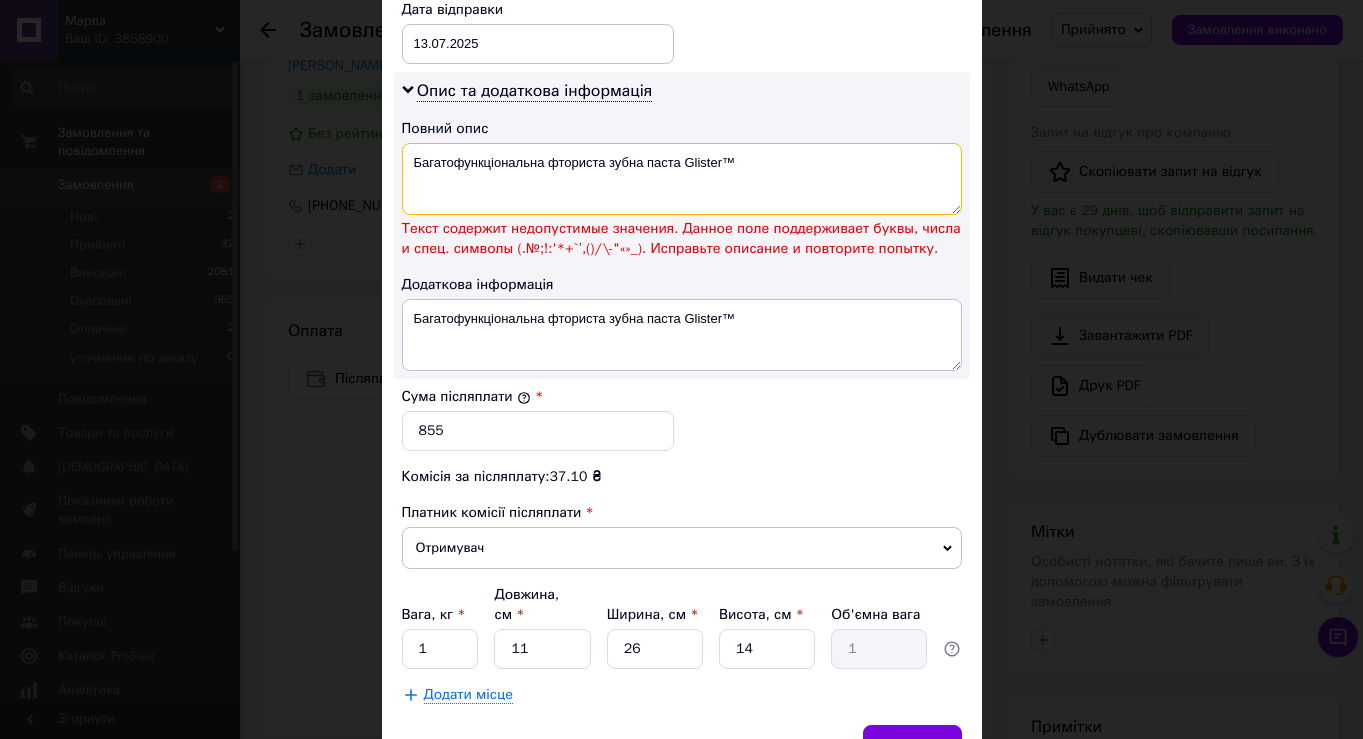 click on "Багатофункціональна фториста зубна паста Glister™" at bounding box center [682, 179] 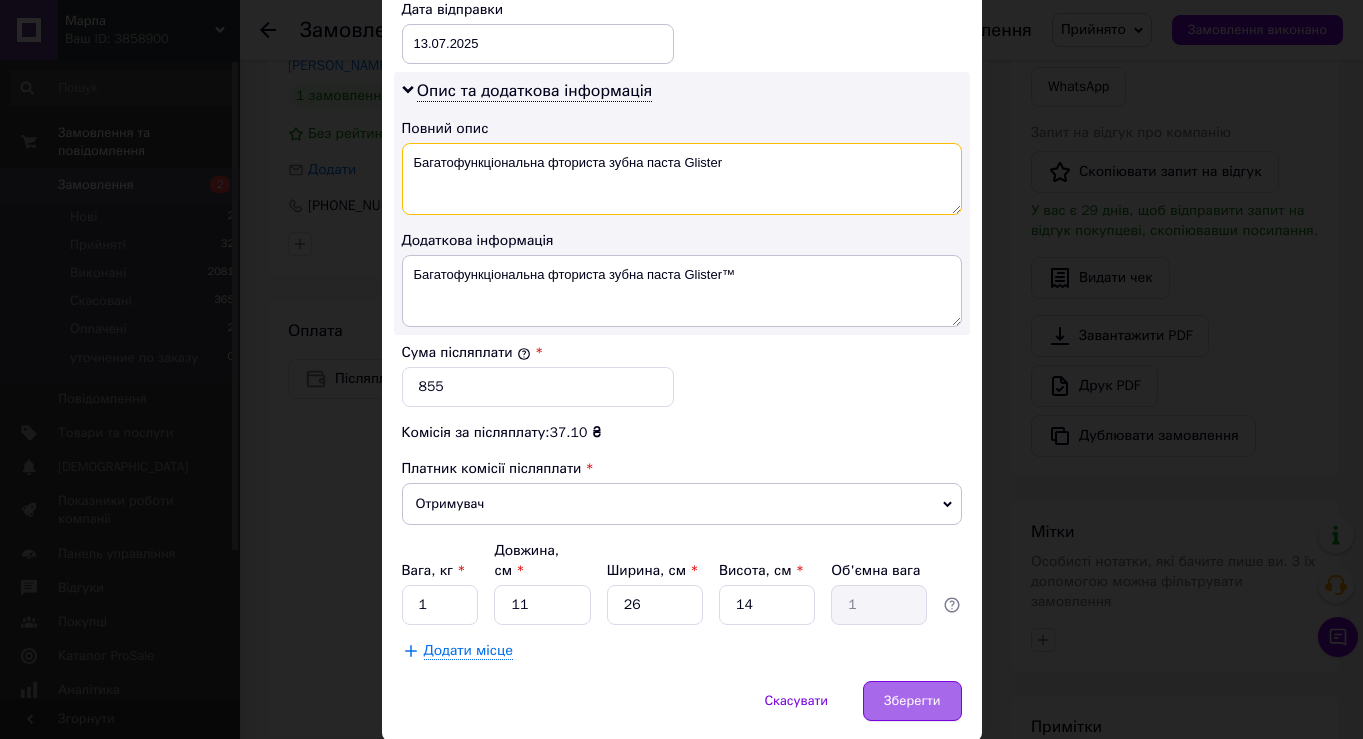 type on "Багатофункціональна фториста зубна паста Glister" 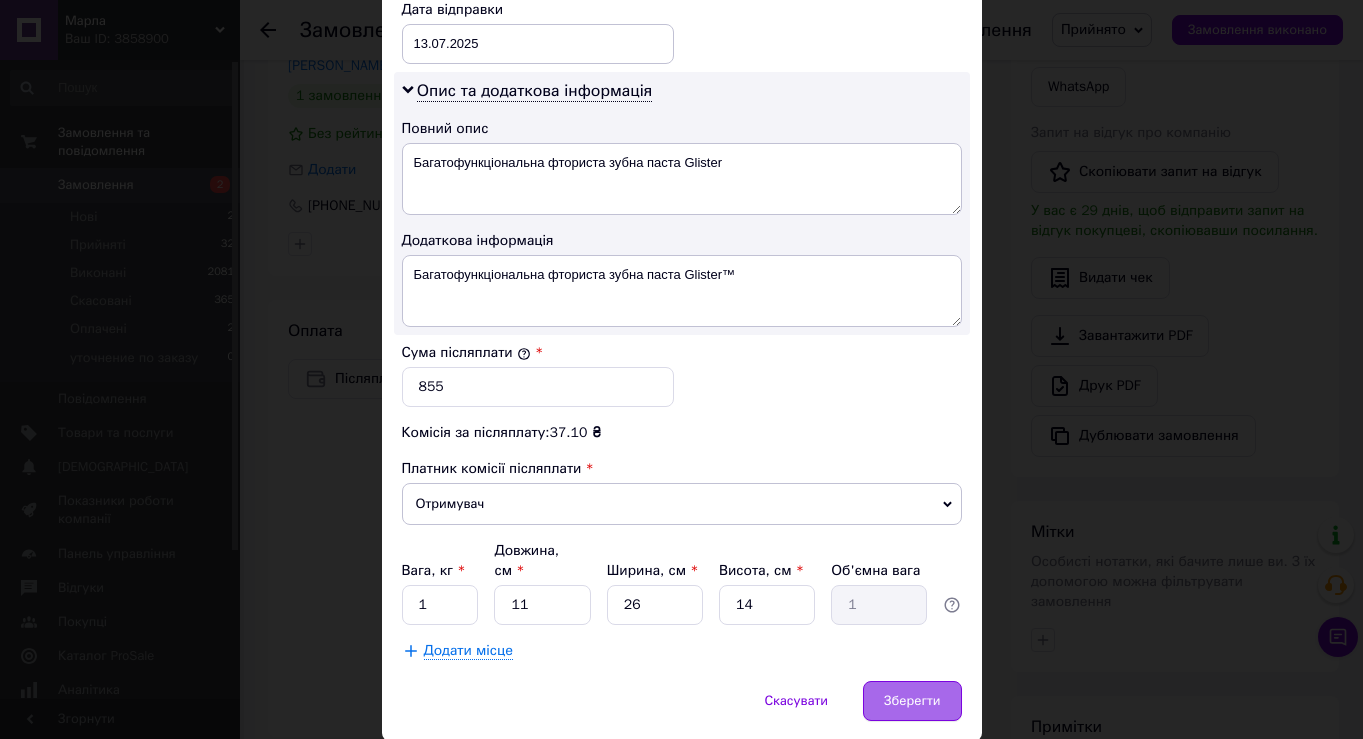 click on "Зберегти" at bounding box center [912, 701] 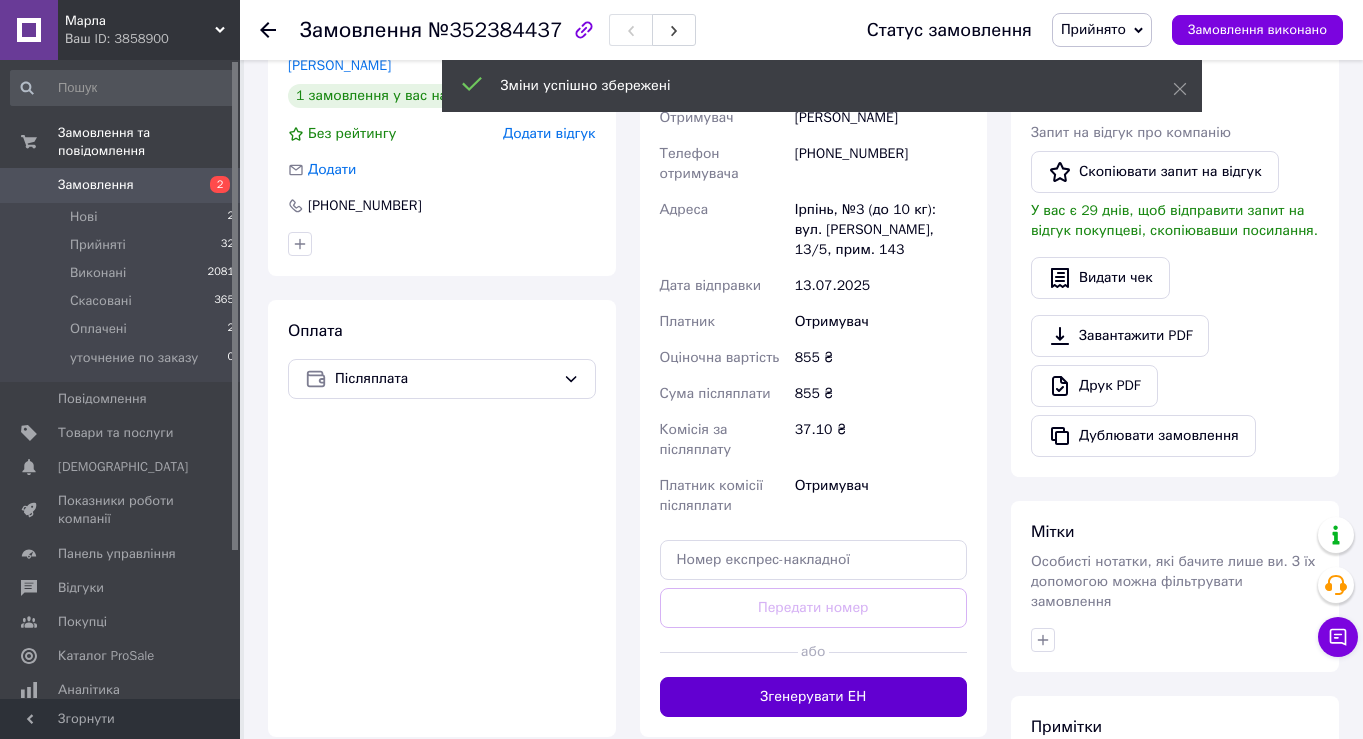 click on "Згенерувати ЕН" at bounding box center [814, 697] 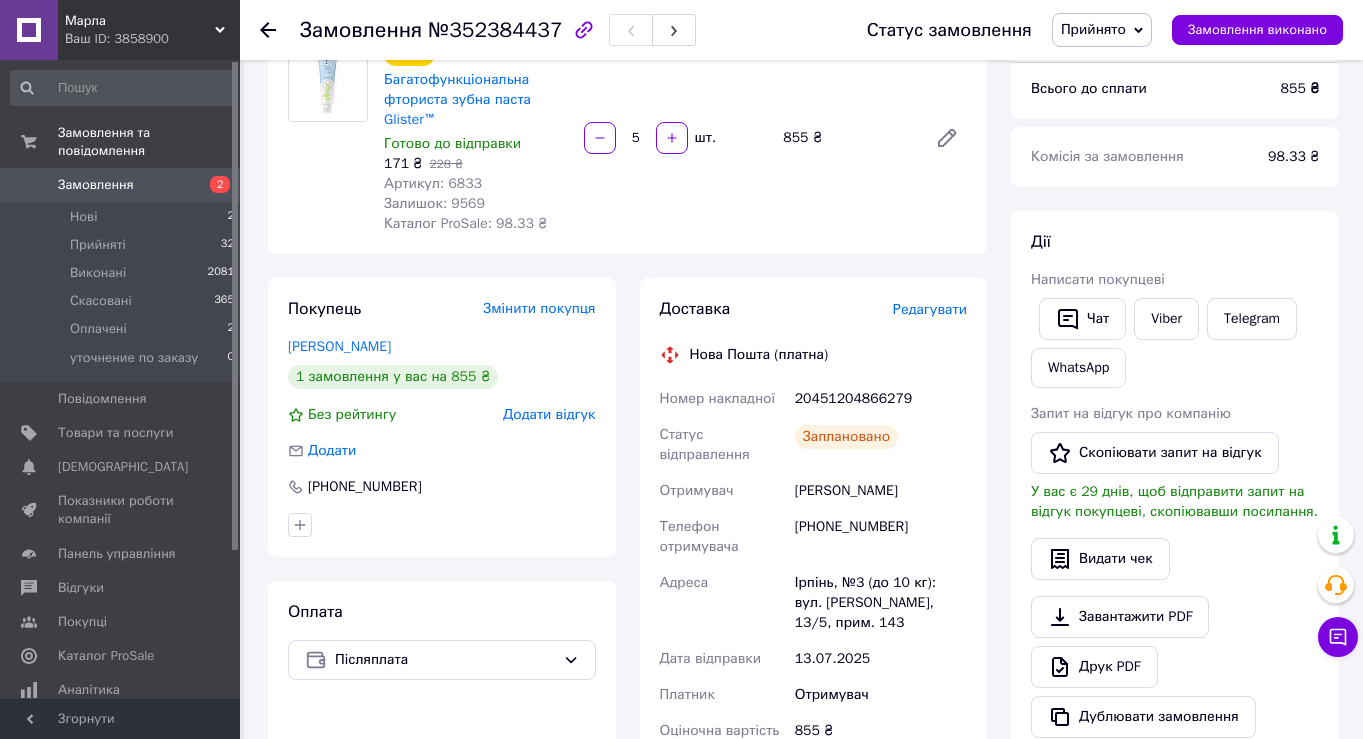 scroll, scrollTop: 189, scrollLeft: 0, axis: vertical 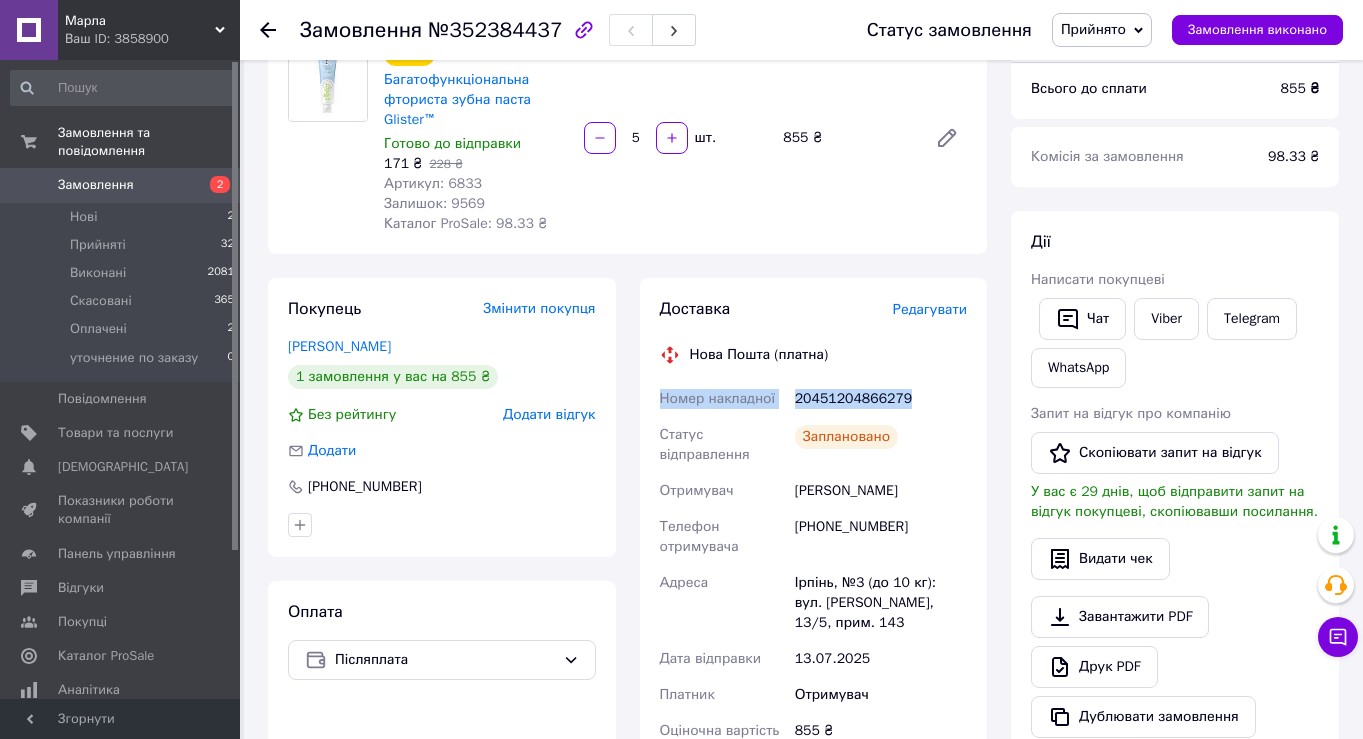 drag, startPoint x: 915, startPoint y: 388, endPoint x: 656, endPoint y: 352, distance: 261.48996 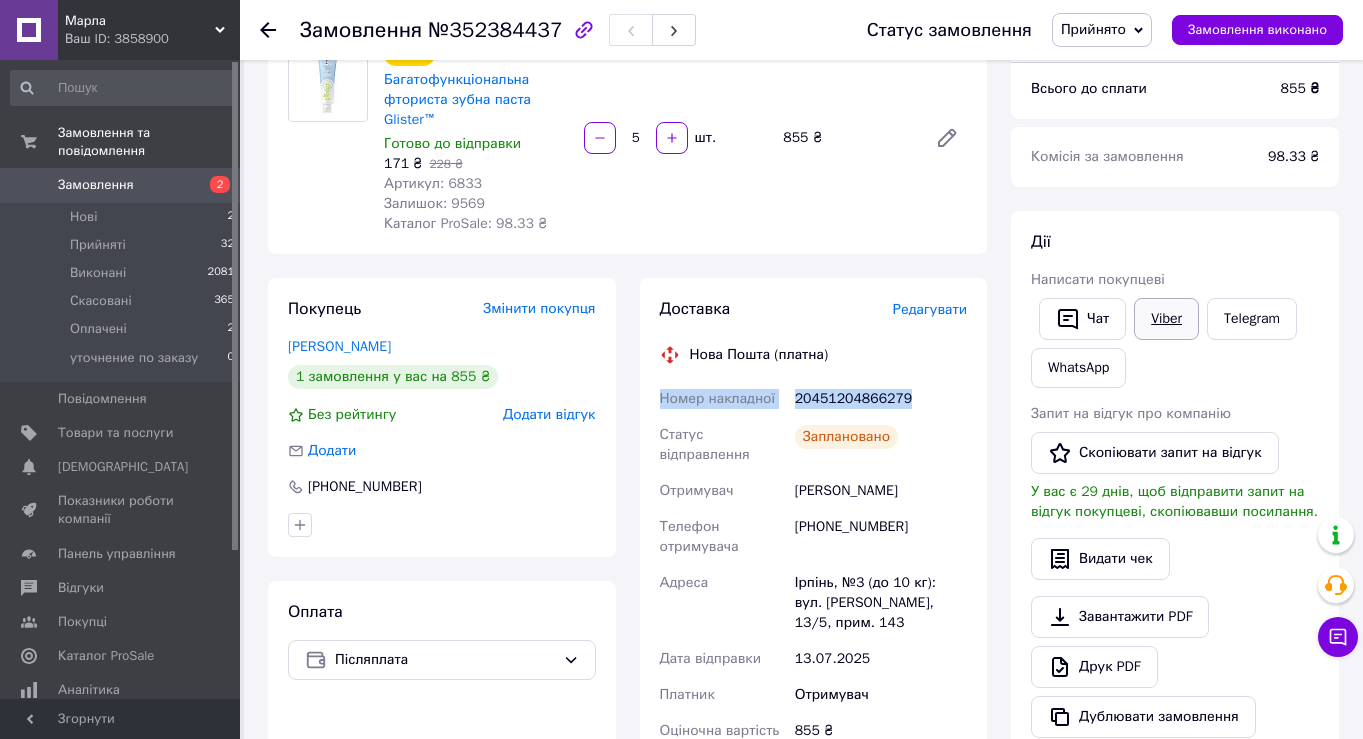 click on "Viber" at bounding box center [1166, 319] 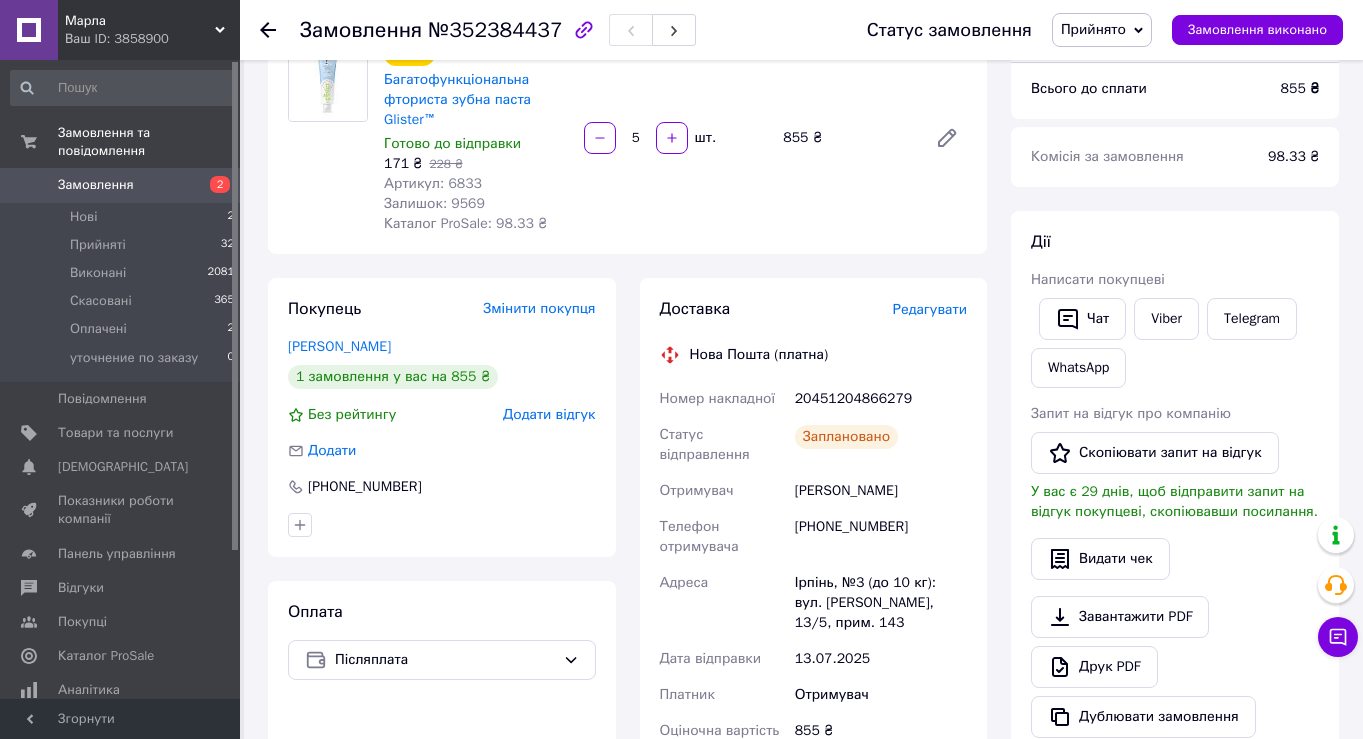 click on "Замовлення" at bounding box center [96, 185] 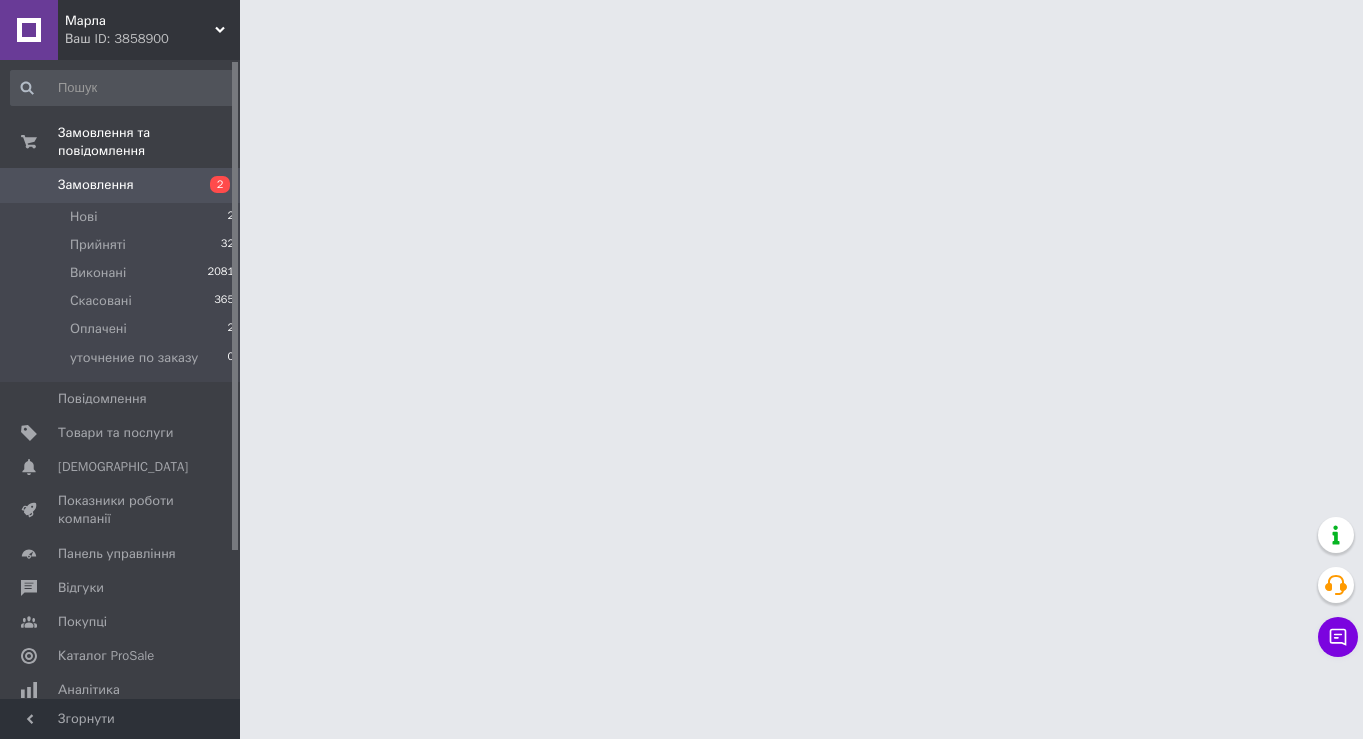 scroll, scrollTop: 0, scrollLeft: 0, axis: both 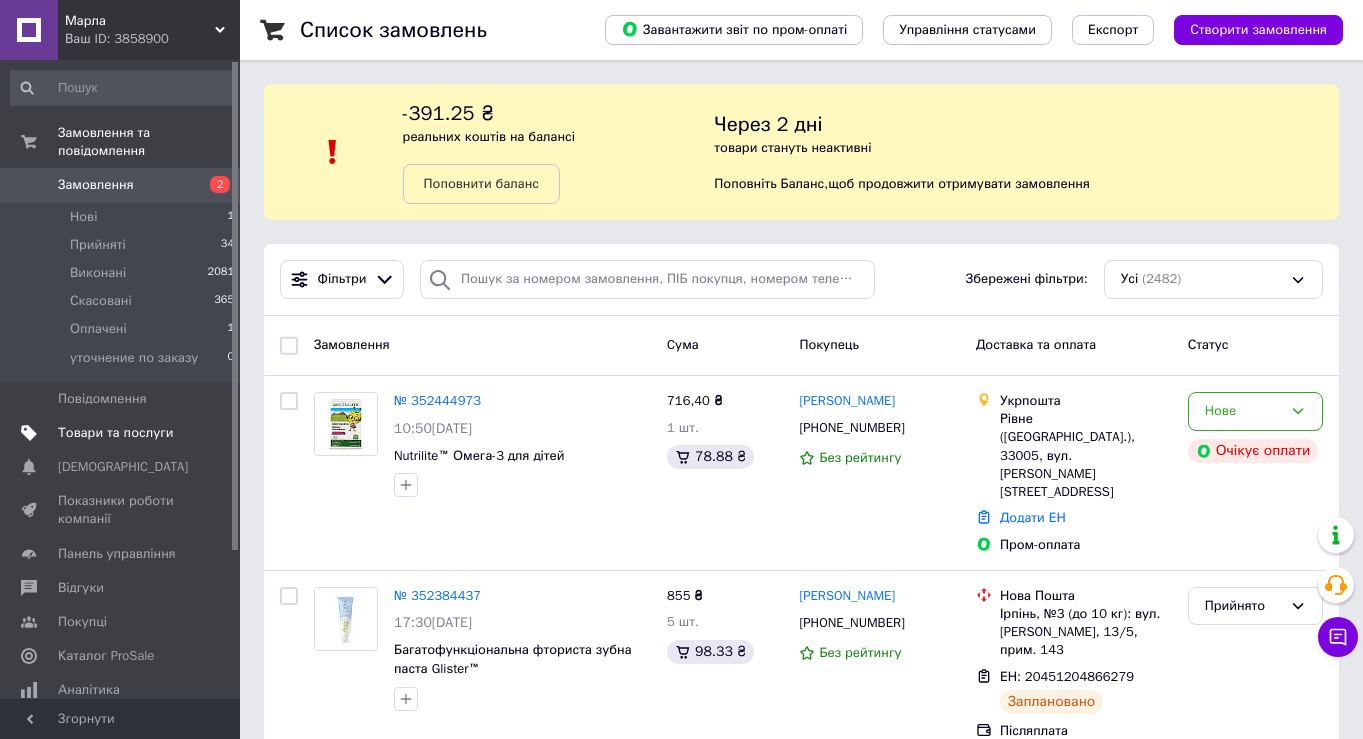 click on "Товари та послуги" at bounding box center [115, 433] 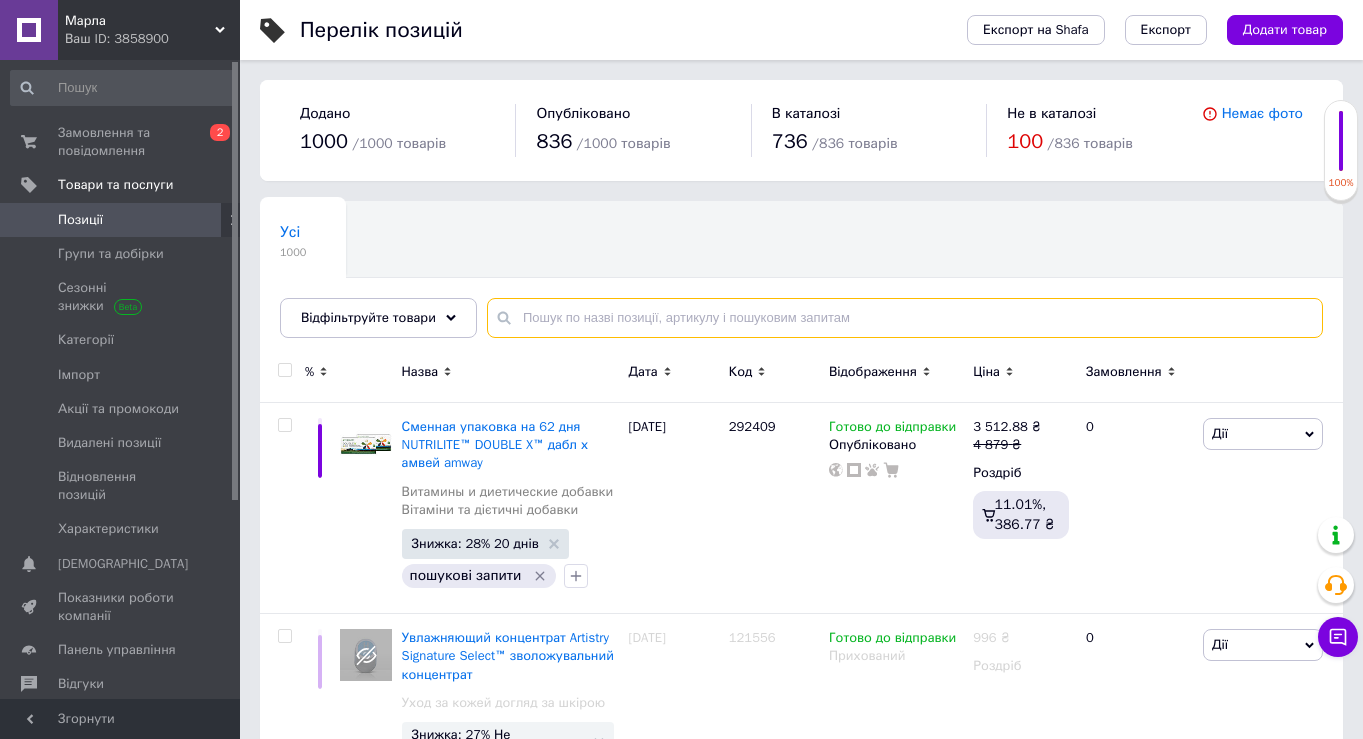 click at bounding box center [905, 318] 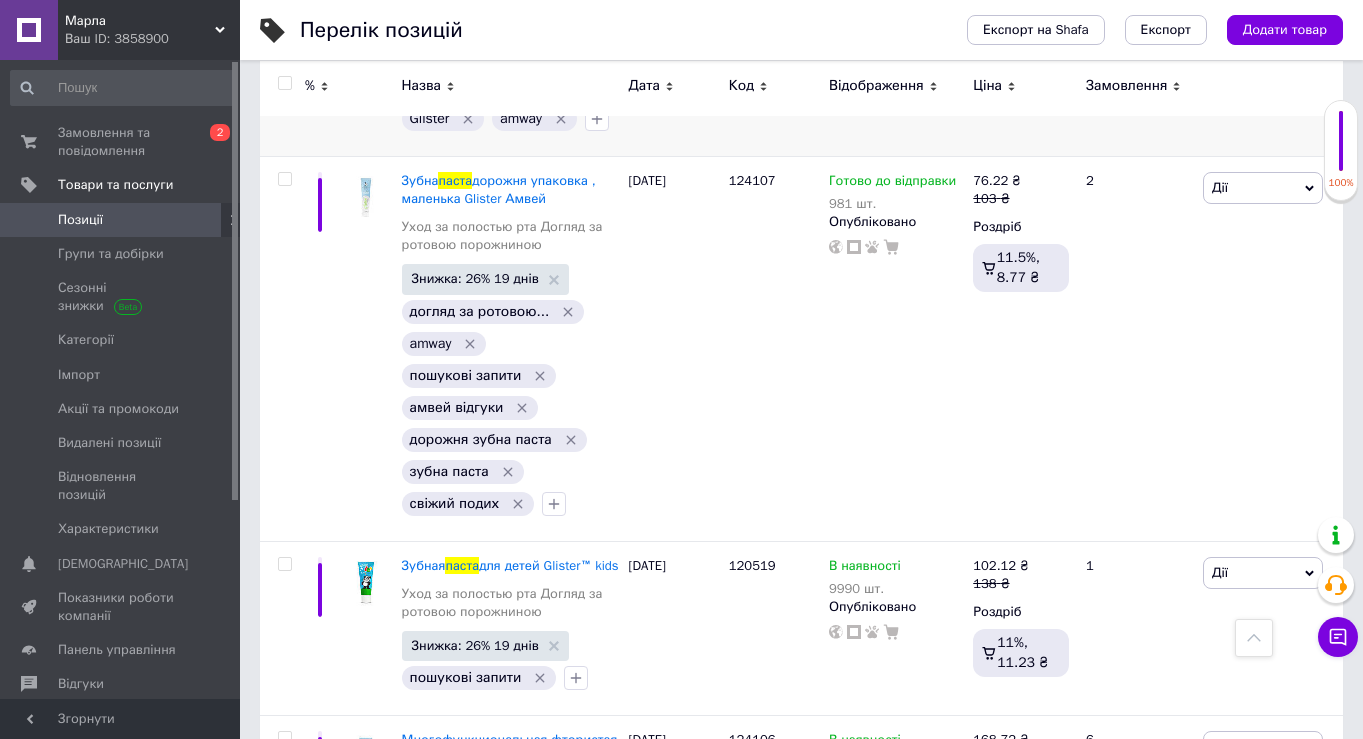 scroll, scrollTop: 1821, scrollLeft: 0, axis: vertical 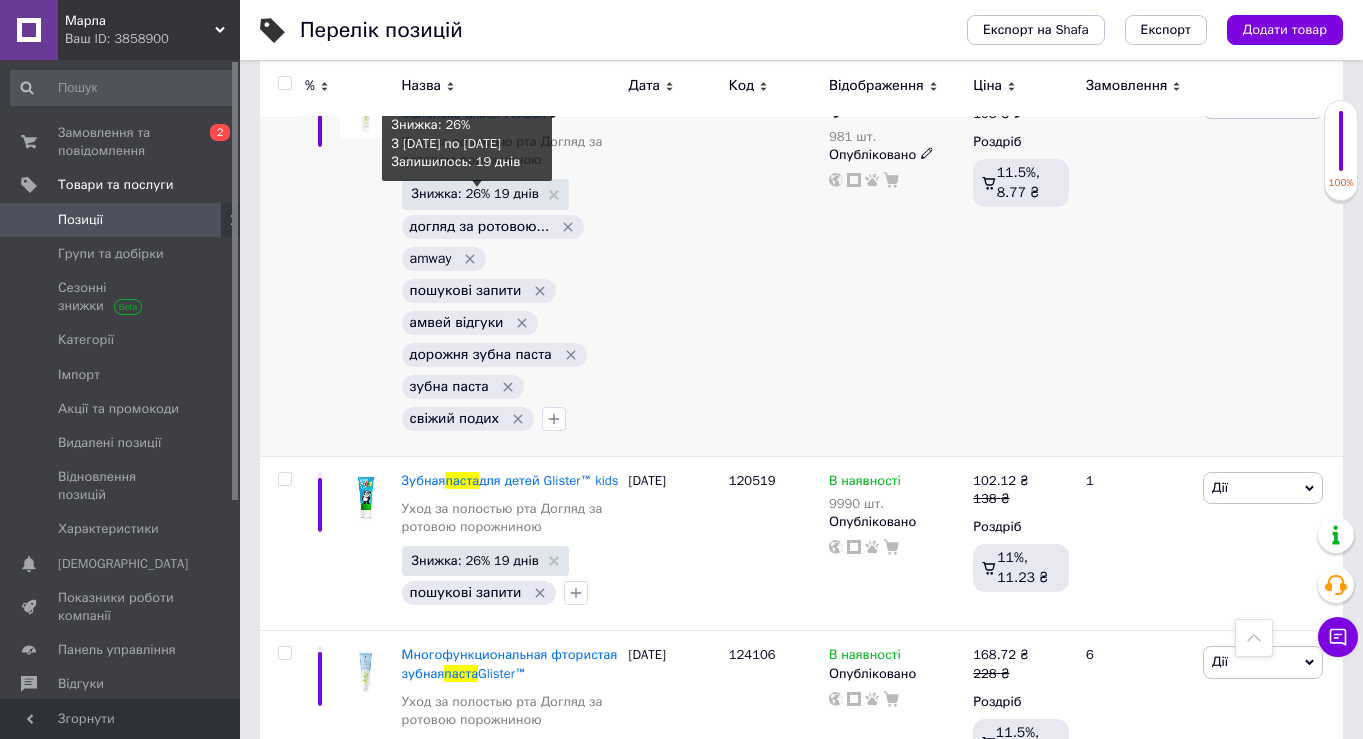 type on "паста" 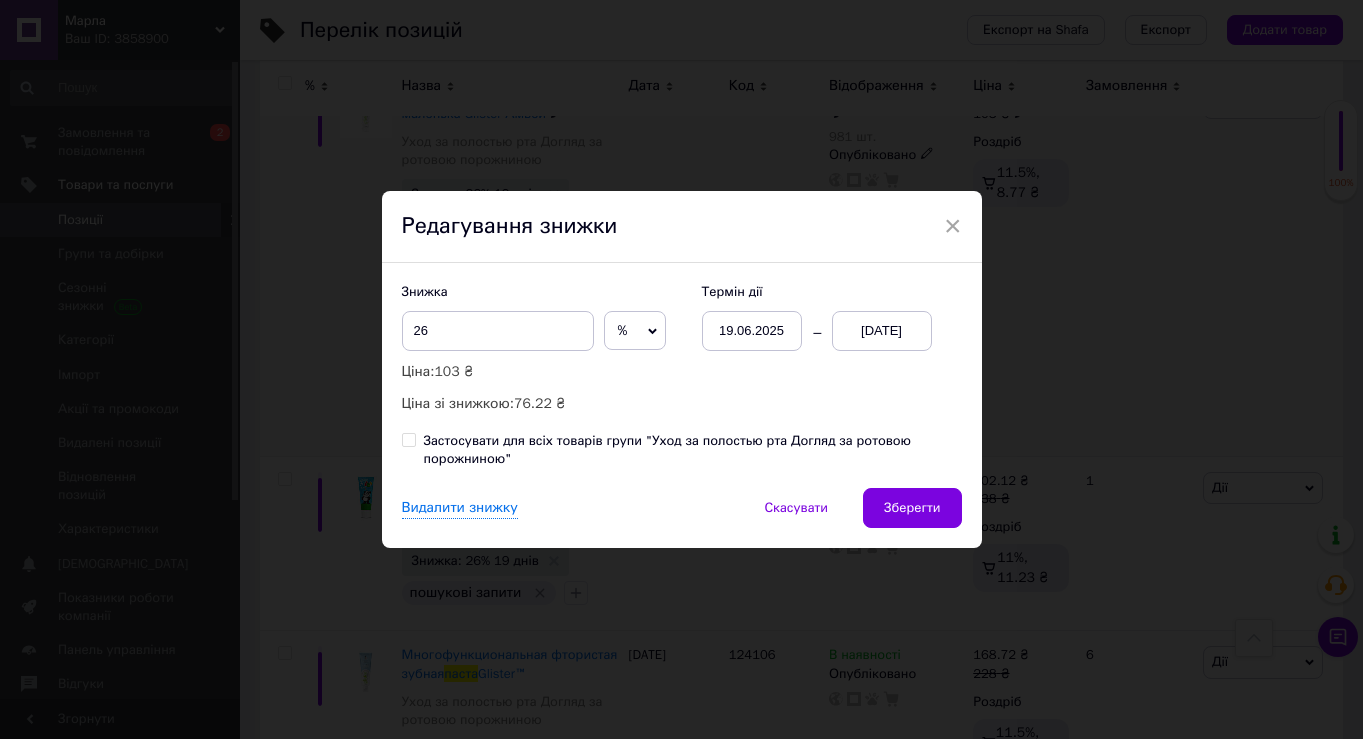 click on "× Редагування знижки Знижка 26 % ₴ Ціна:  103   ₴ Ціна зі знижкою:  76.22   ₴ Термін дії 19.06.2025 01.08.2025 Застосувати для всіх товарів групи "Уход за полостью рта Догляд за ротовою порожниною" Видалити знижку   Скасувати   Зберегти" at bounding box center (681, 369) 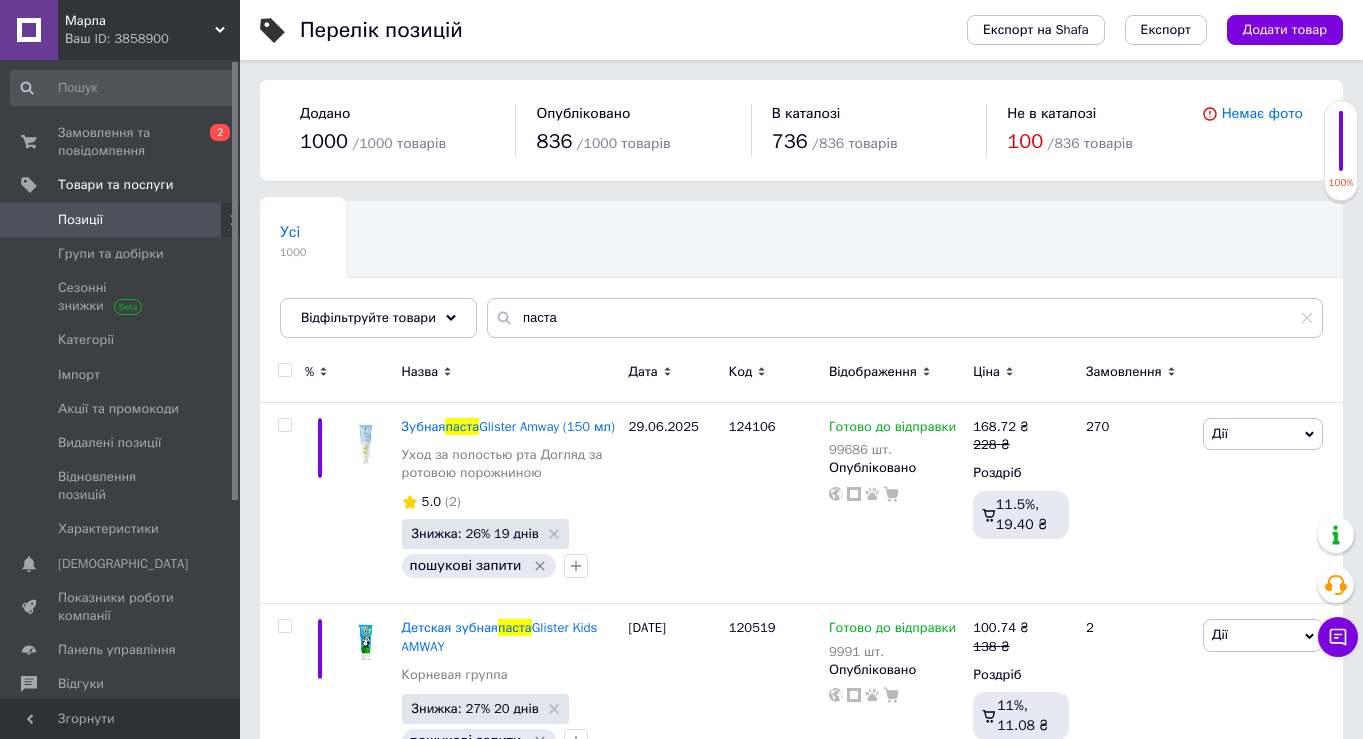 scroll, scrollTop: 0, scrollLeft: 0, axis: both 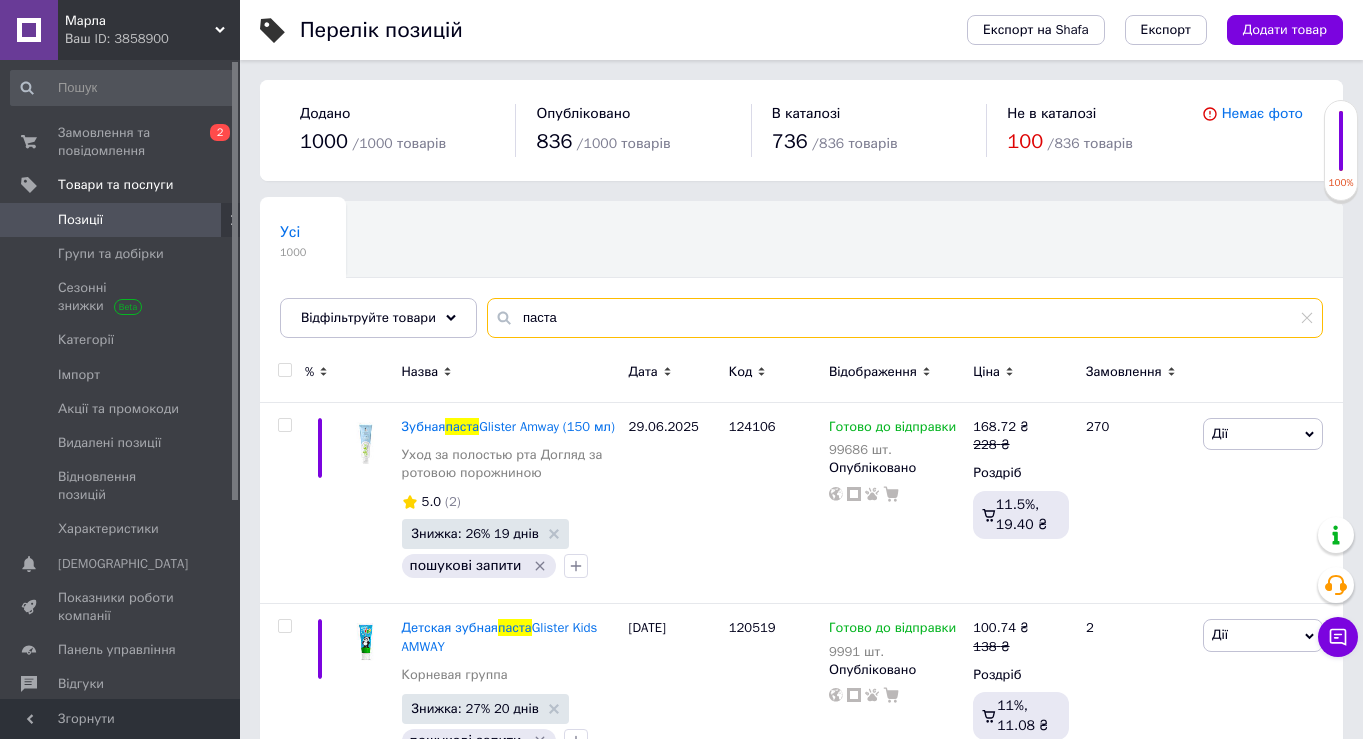 drag, startPoint x: 569, startPoint y: 326, endPoint x: 495, endPoint y: 311, distance: 75.50497 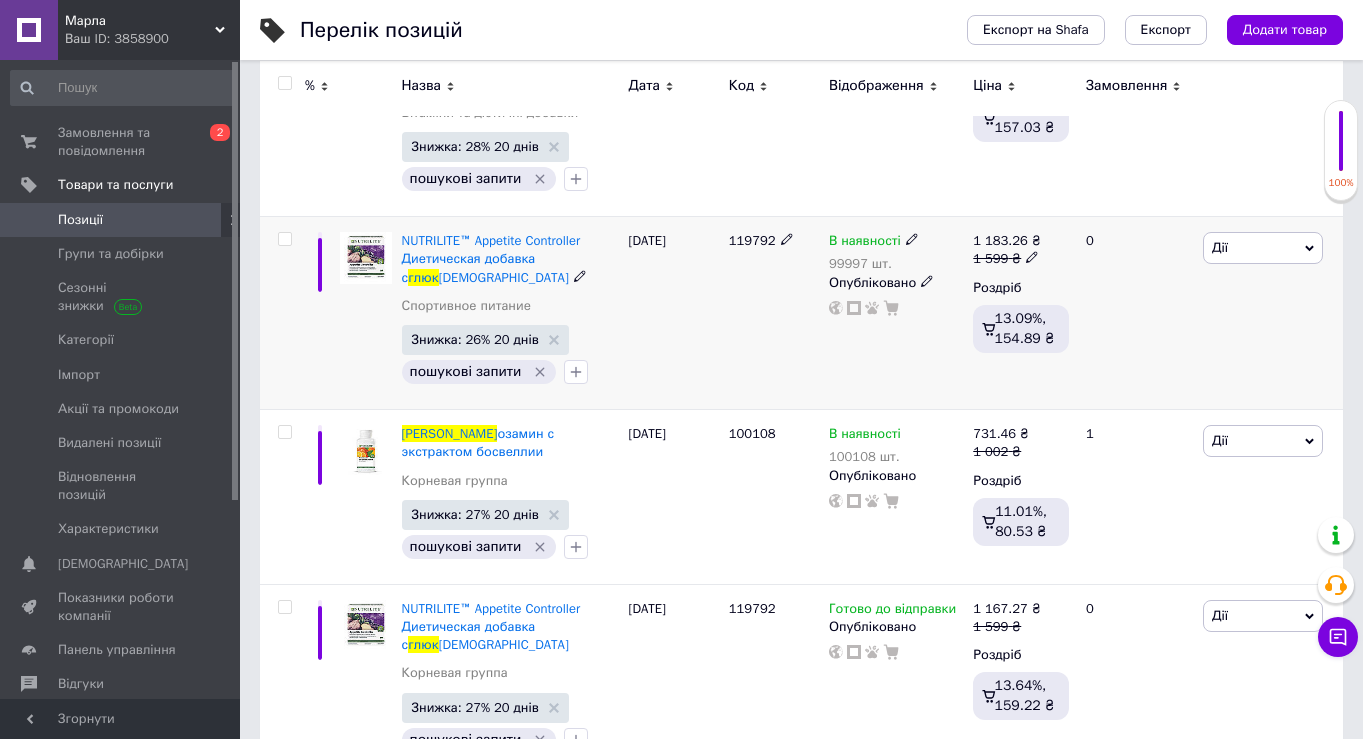 scroll, scrollTop: 400, scrollLeft: 0, axis: vertical 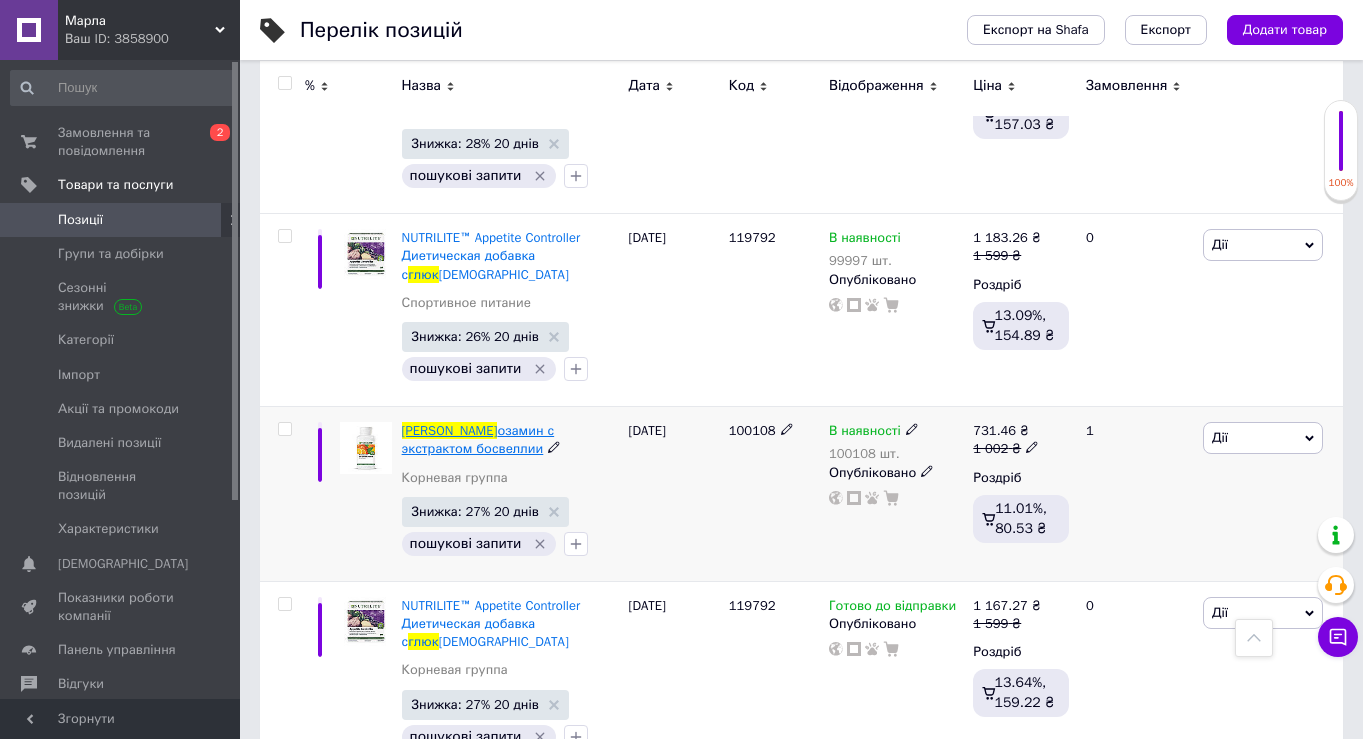 type on "глюк" 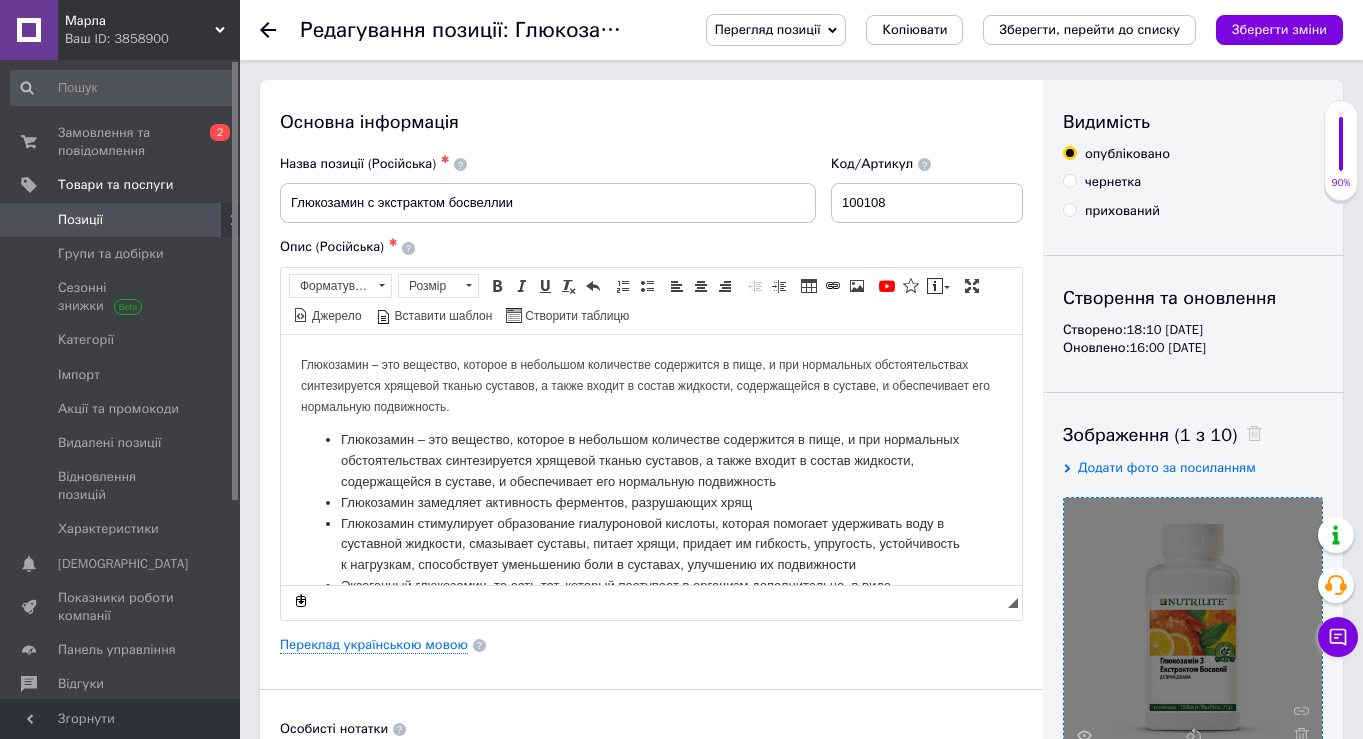 scroll, scrollTop: 0, scrollLeft: 0, axis: both 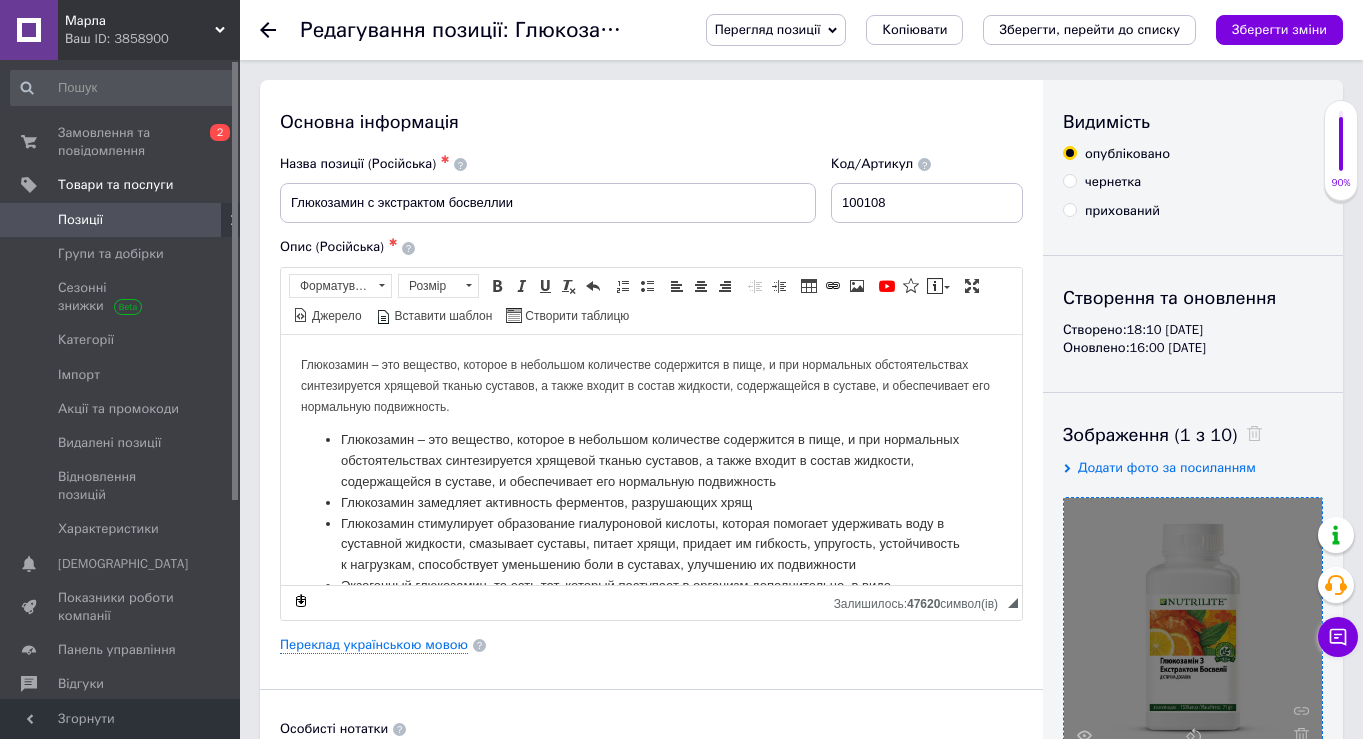 click at bounding box center [1193, 627] 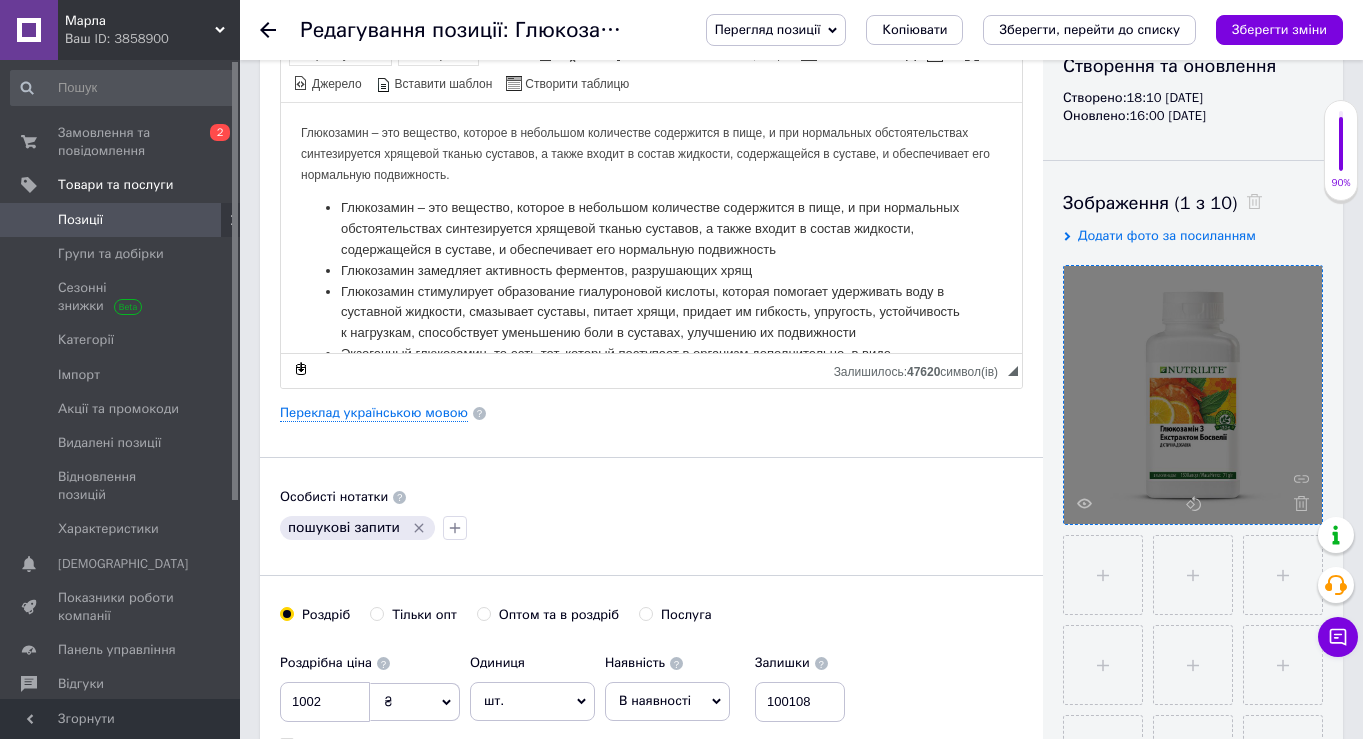 scroll, scrollTop: 249, scrollLeft: 0, axis: vertical 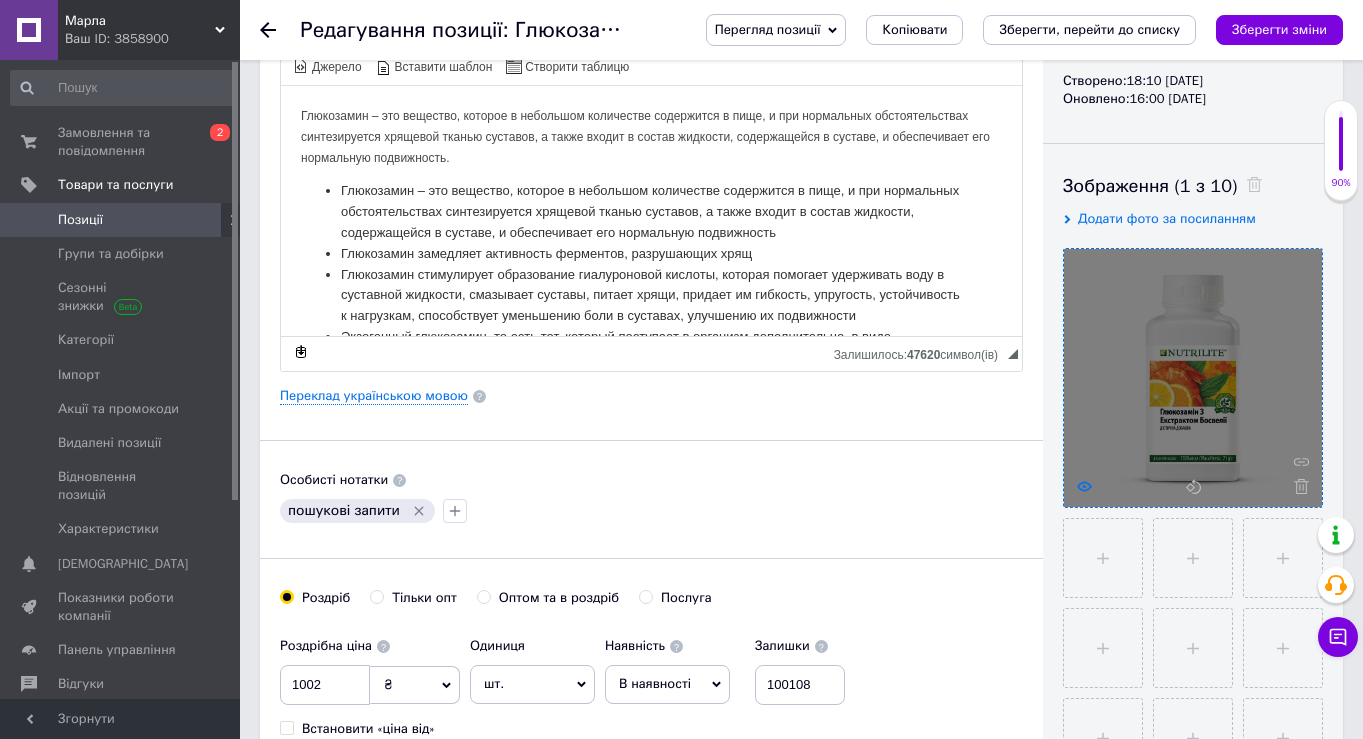 click 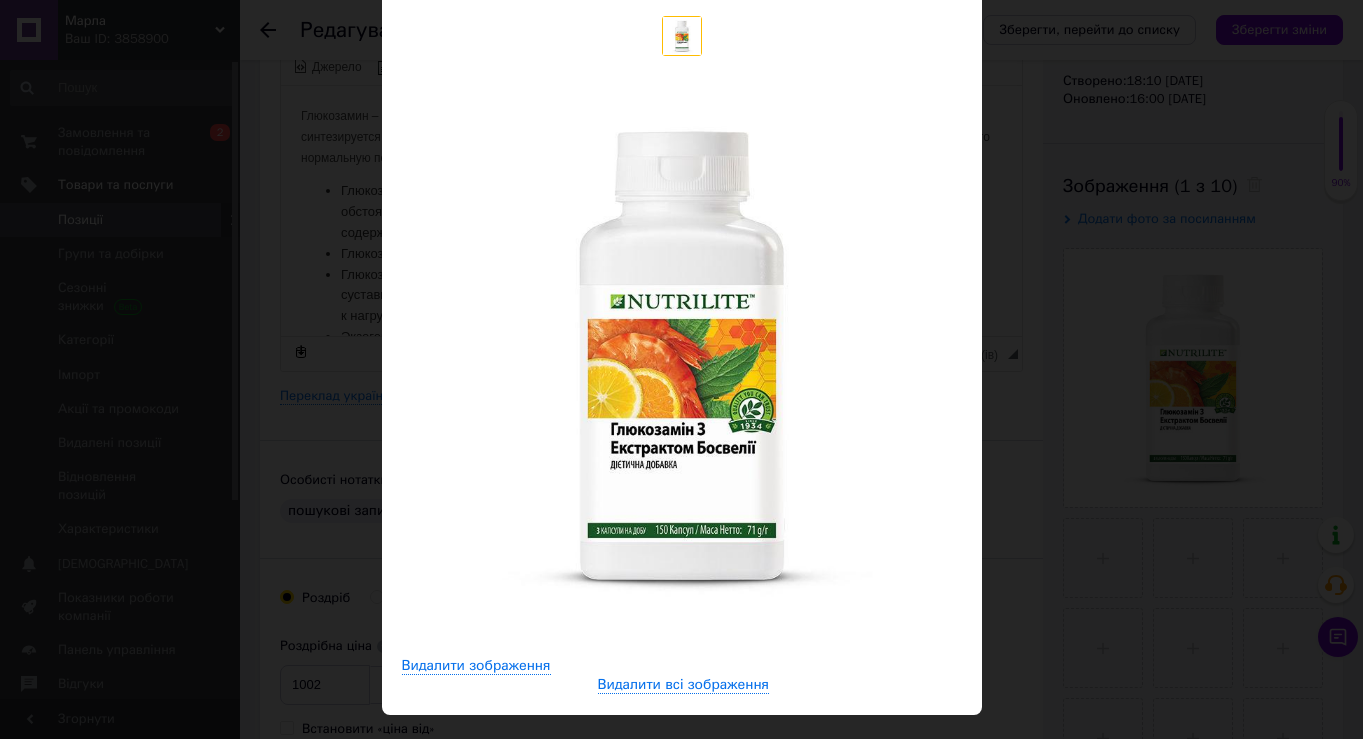 scroll, scrollTop: 141, scrollLeft: 0, axis: vertical 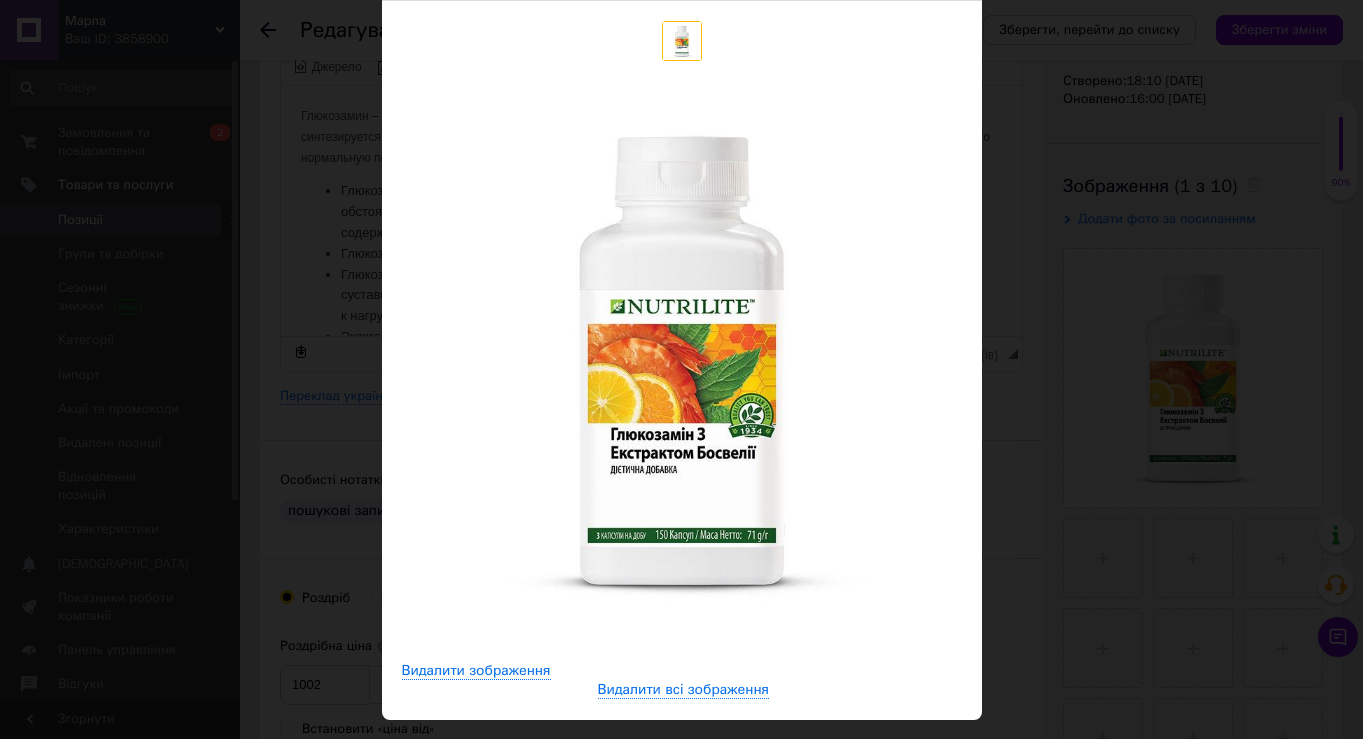 click on "× Перегляд зображення Видалити зображення Видалити всі зображення" at bounding box center (681, 369) 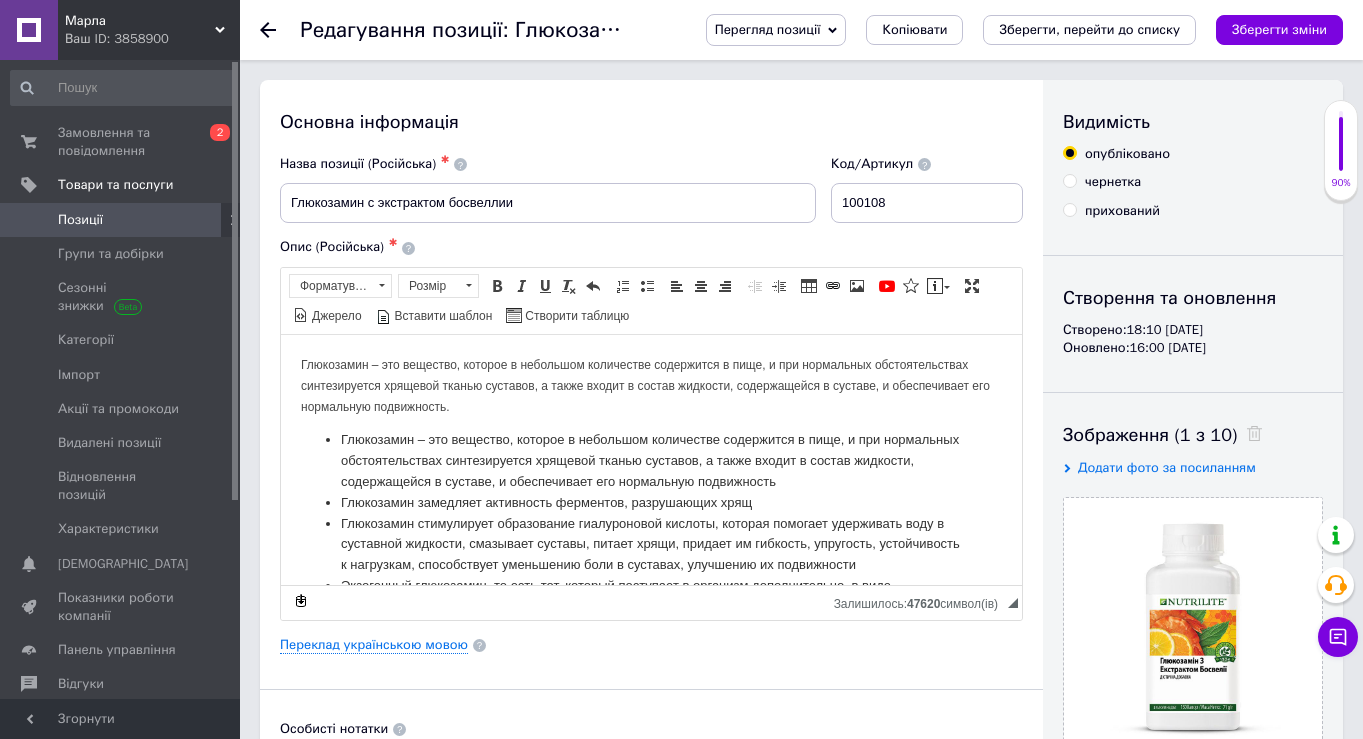 scroll, scrollTop: 0, scrollLeft: 0, axis: both 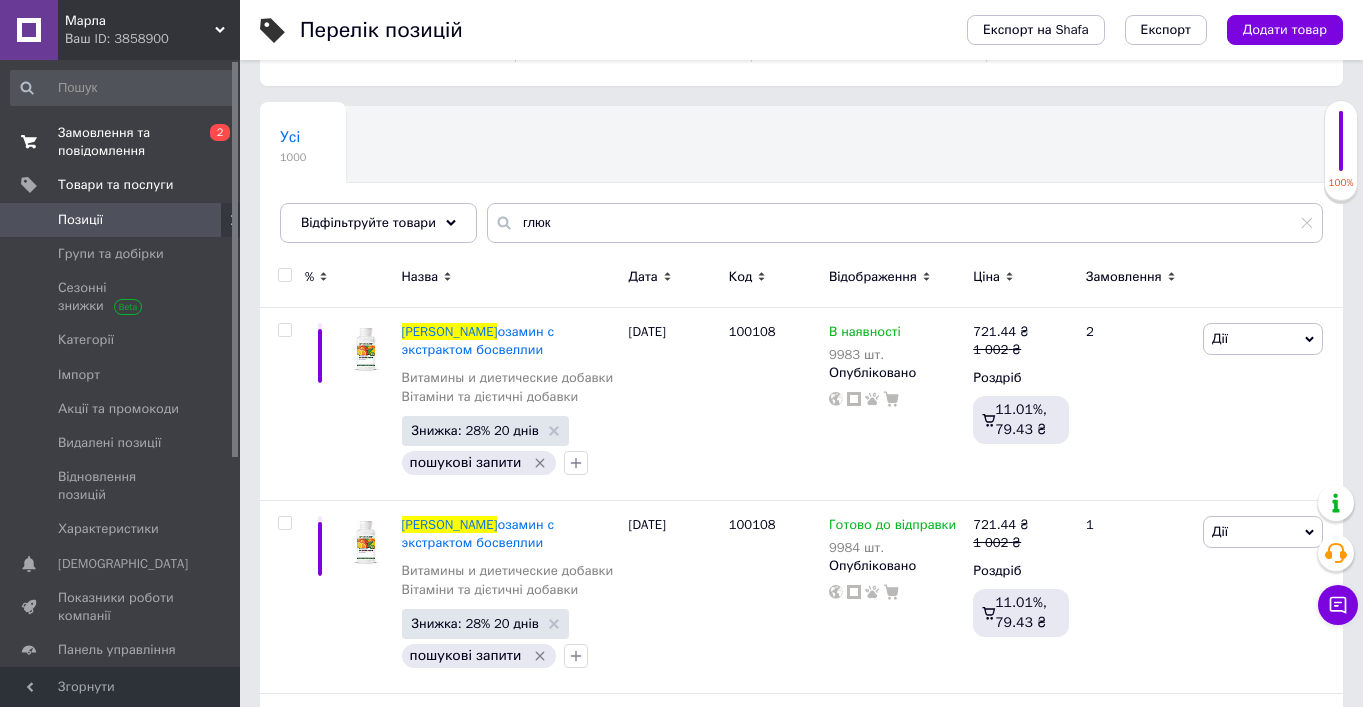 click on "Замовлення та повідомлення" at bounding box center (121, 142) 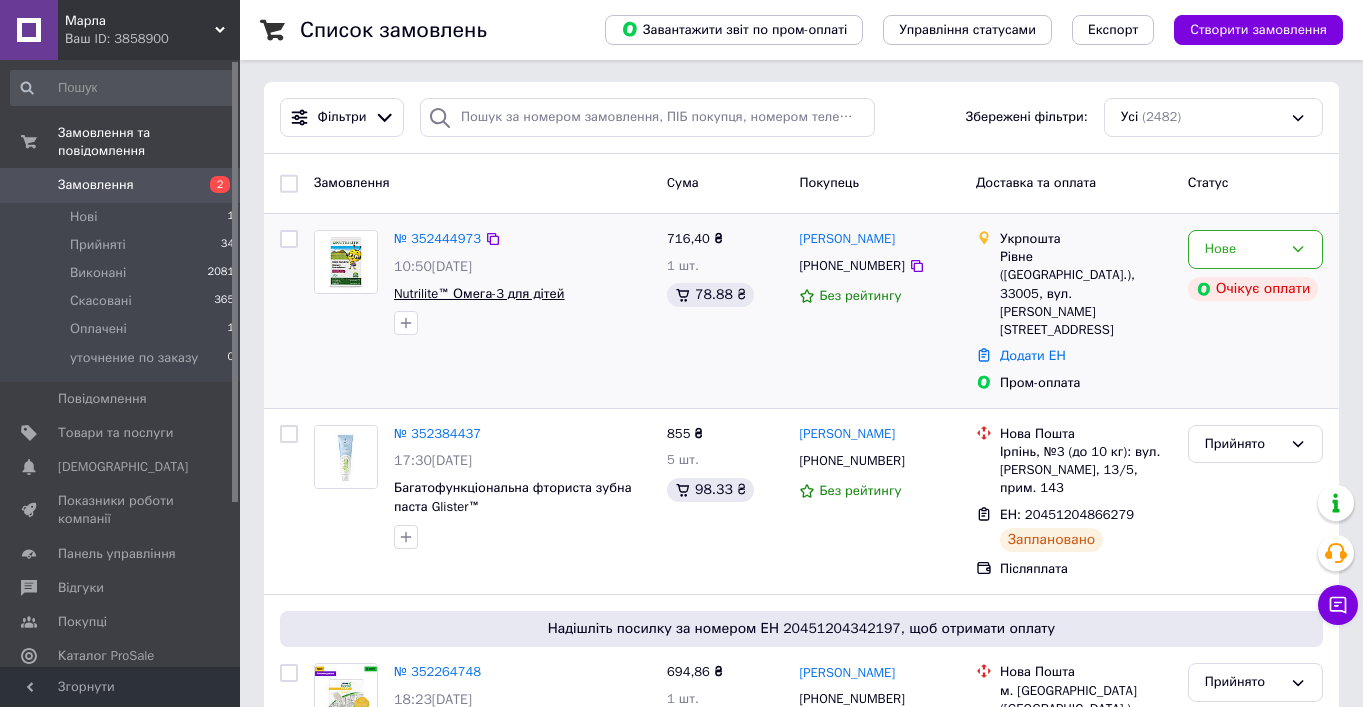 scroll, scrollTop: 165, scrollLeft: 0, axis: vertical 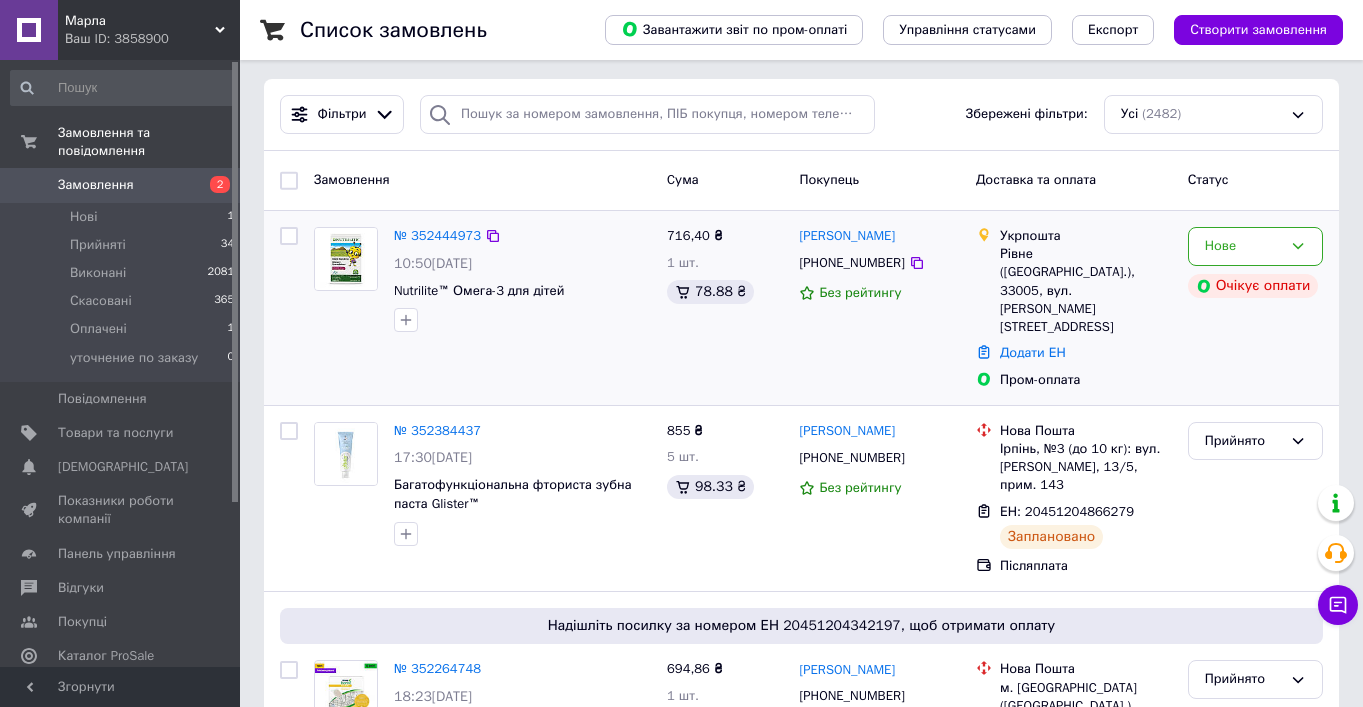 click at bounding box center (346, 259) 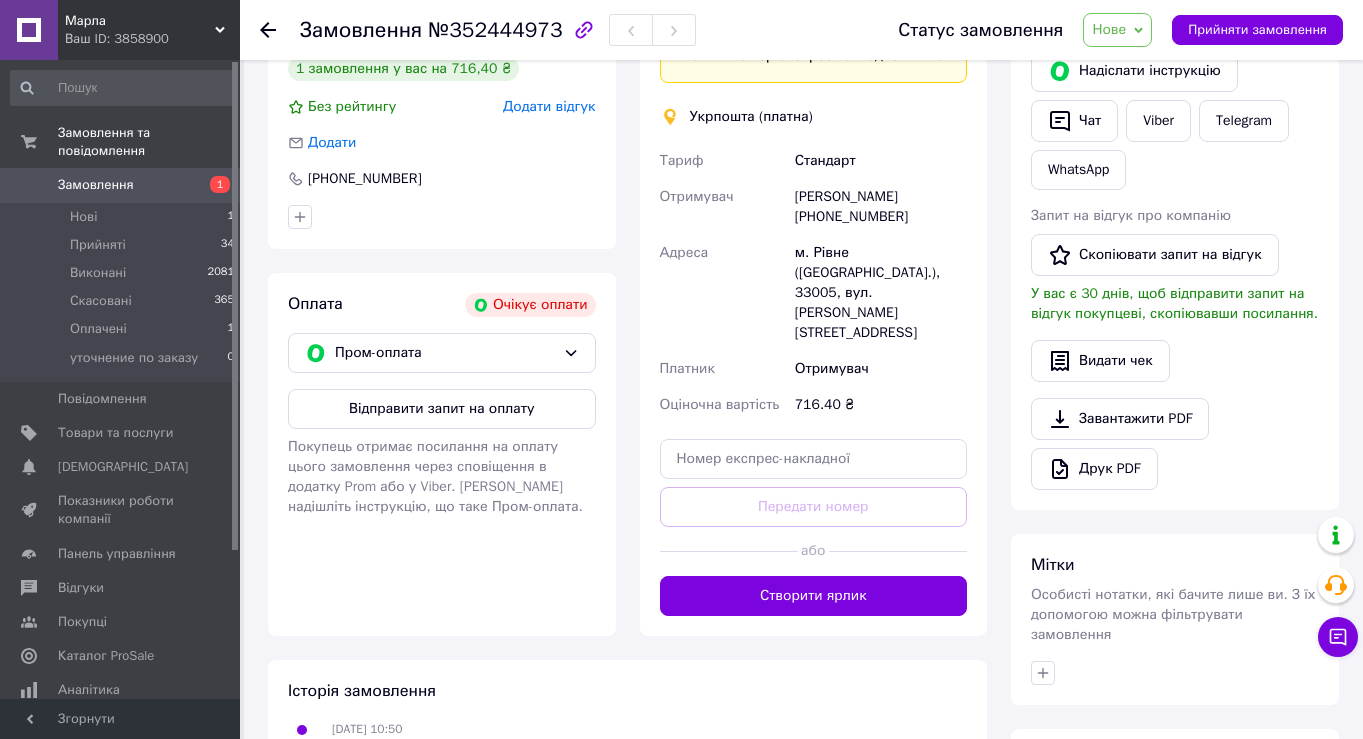 scroll, scrollTop: 442, scrollLeft: 0, axis: vertical 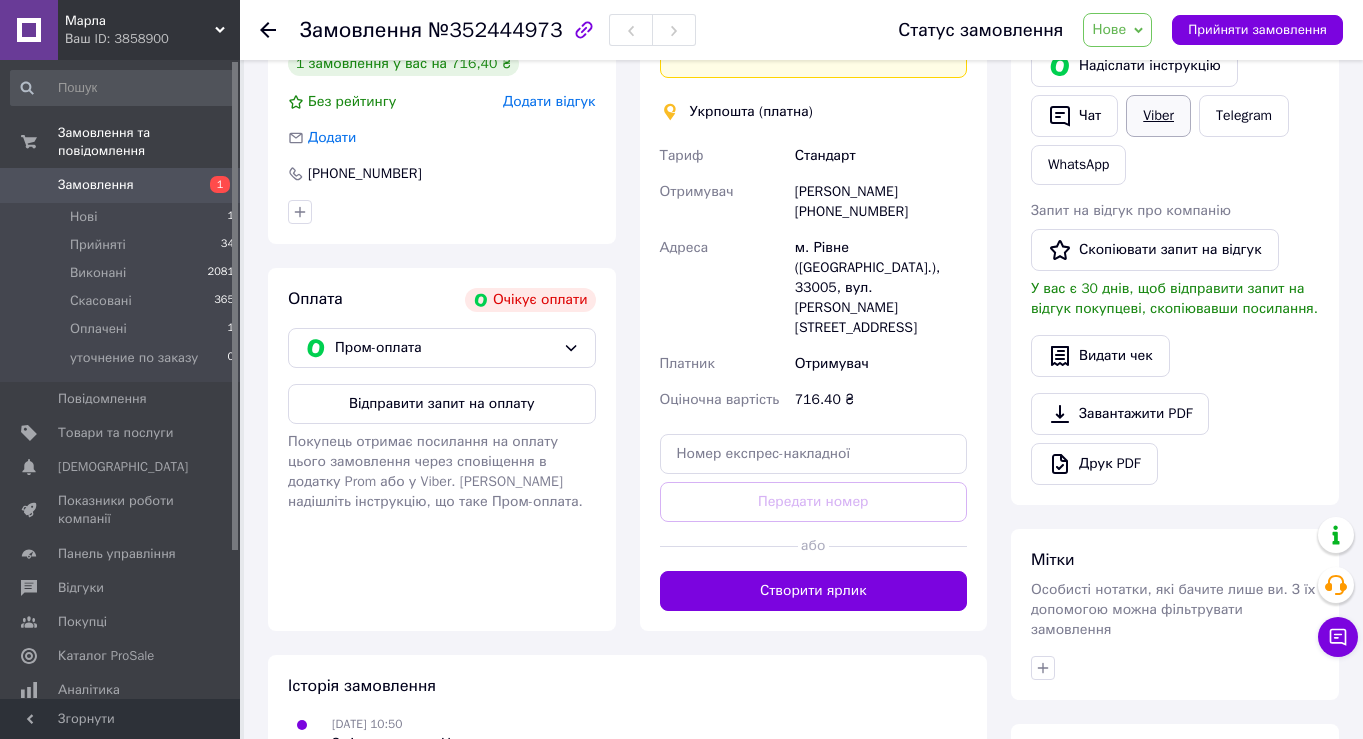 click on "Viber" at bounding box center [1158, 116] 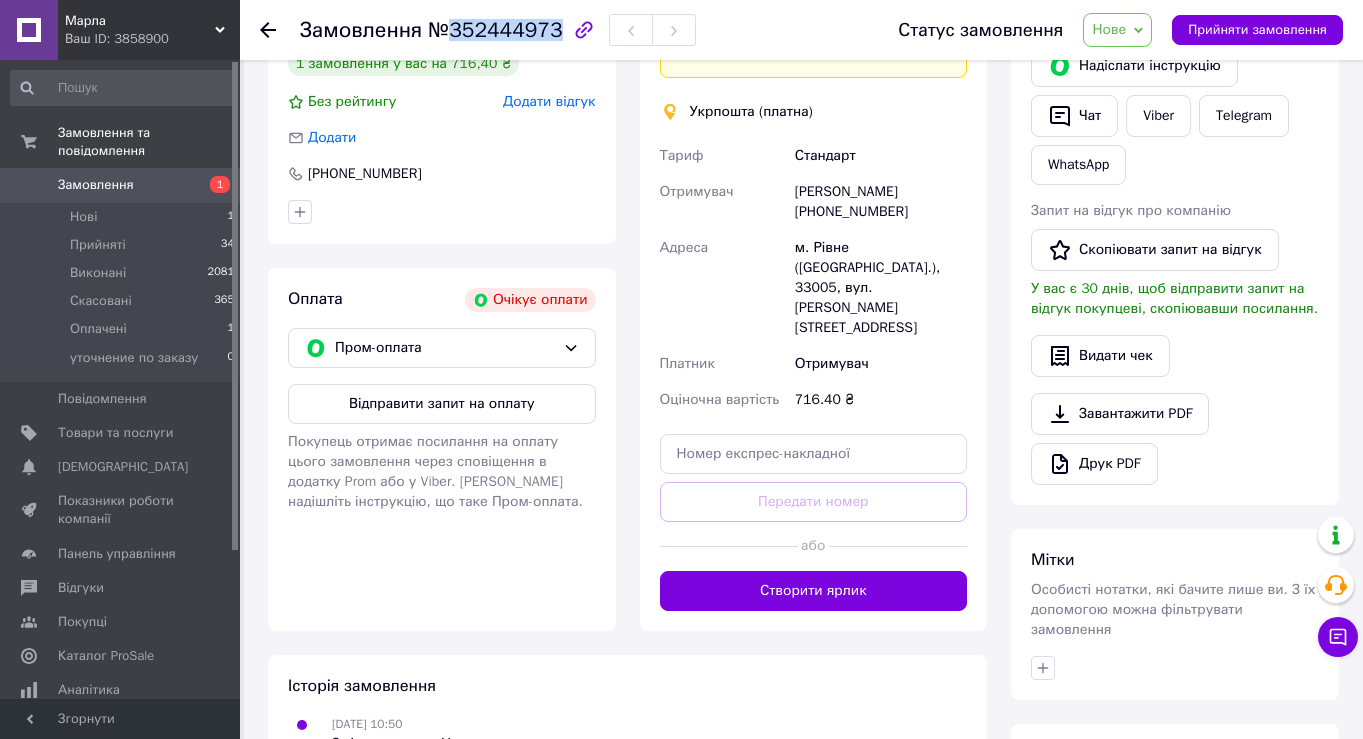 drag, startPoint x: 450, startPoint y: 26, endPoint x: 553, endPoint y: 35, distance: 103.392456 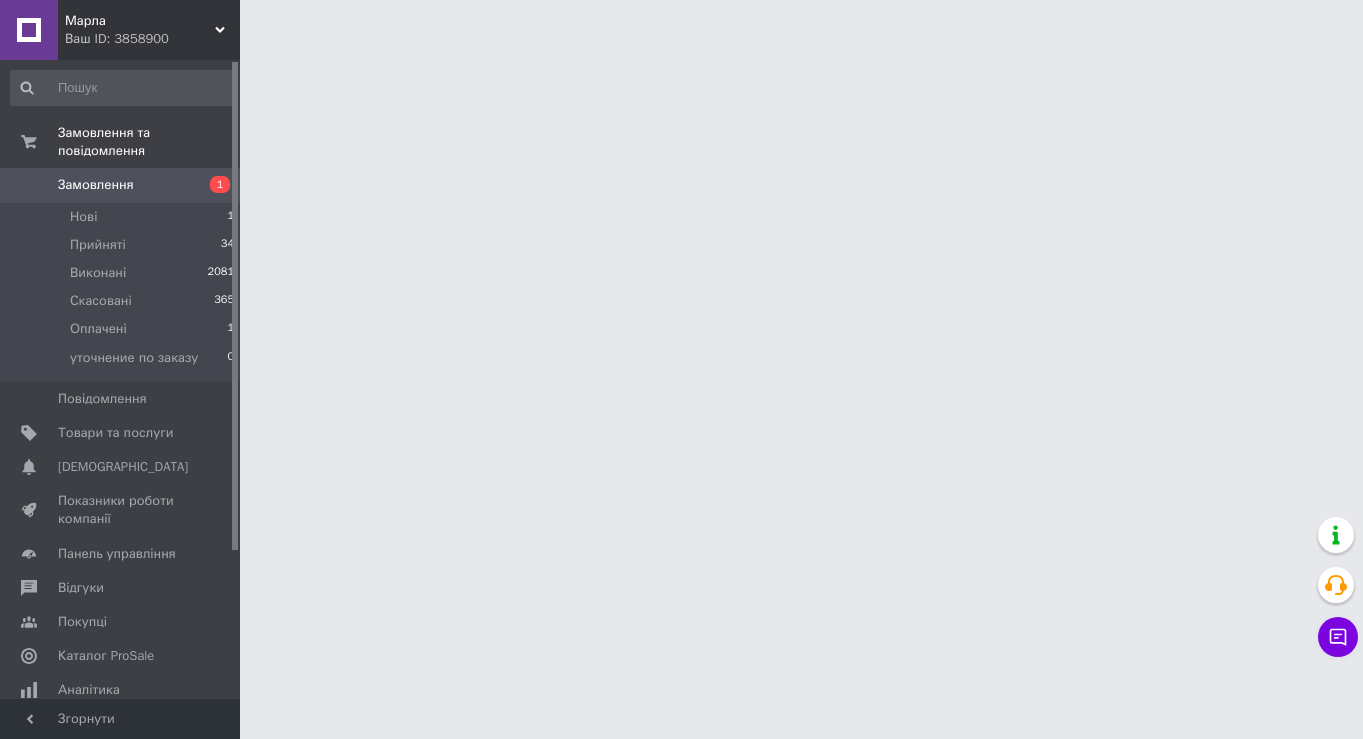 scroll, scrollTop: 0, scrollLeft: 0, axis: both 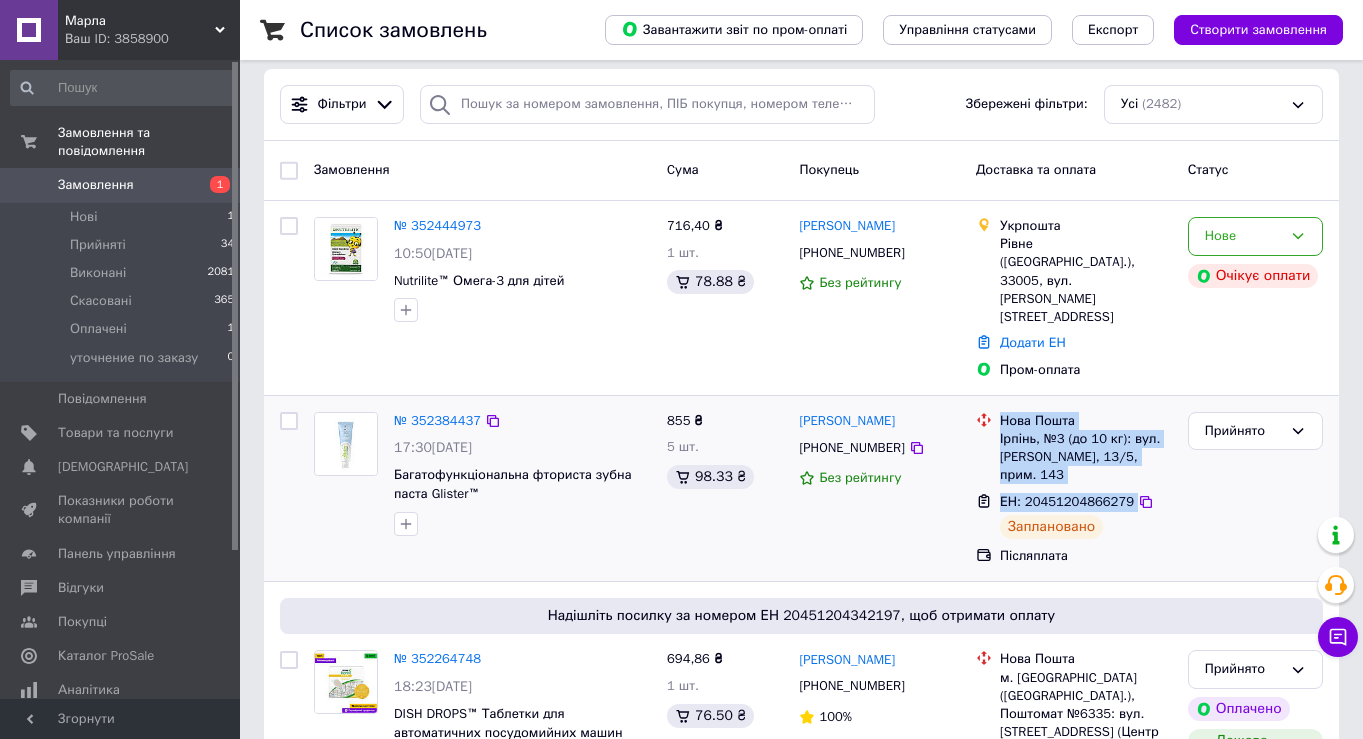 drag, startPoint x: 1170, startPoint y: 467, endPoint x: 997, endPoint y: 379, distance: 194.09534 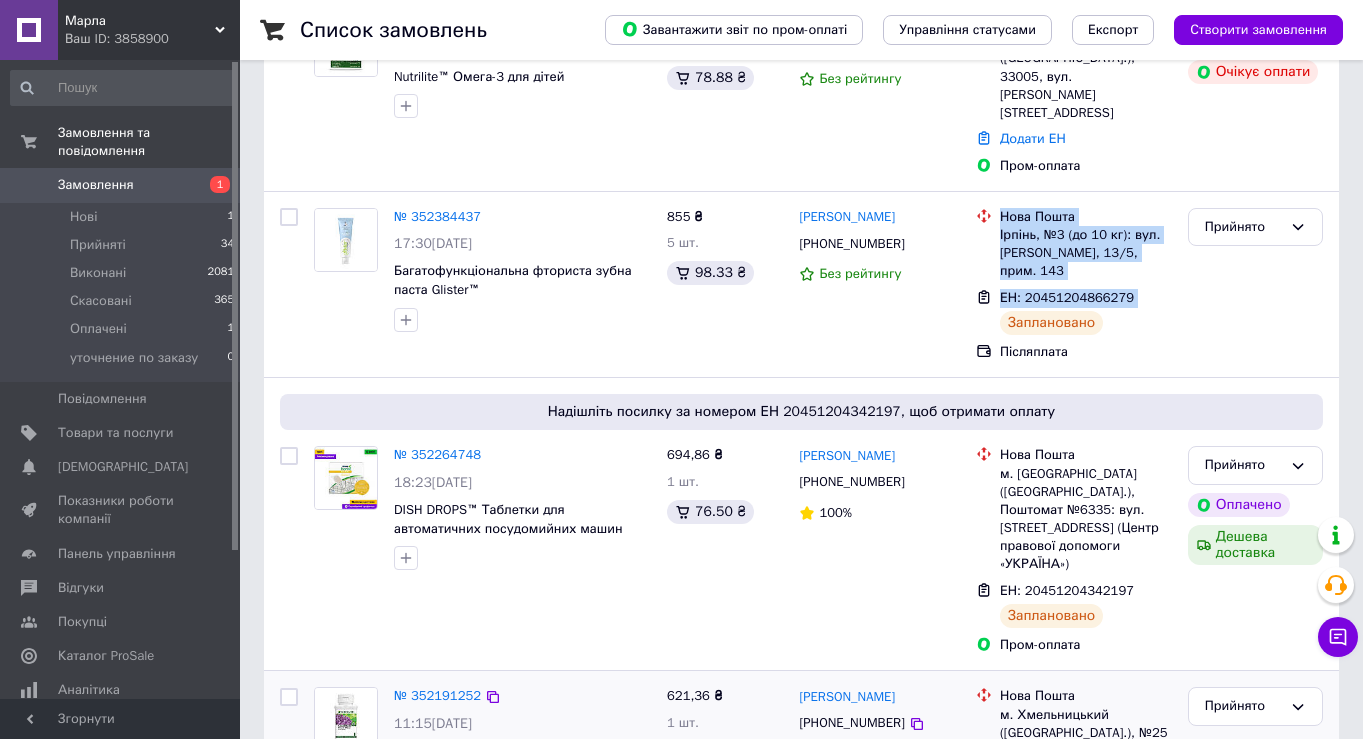 scroll, scrollTop: 384, scrollLeft: 0, axis: vertical 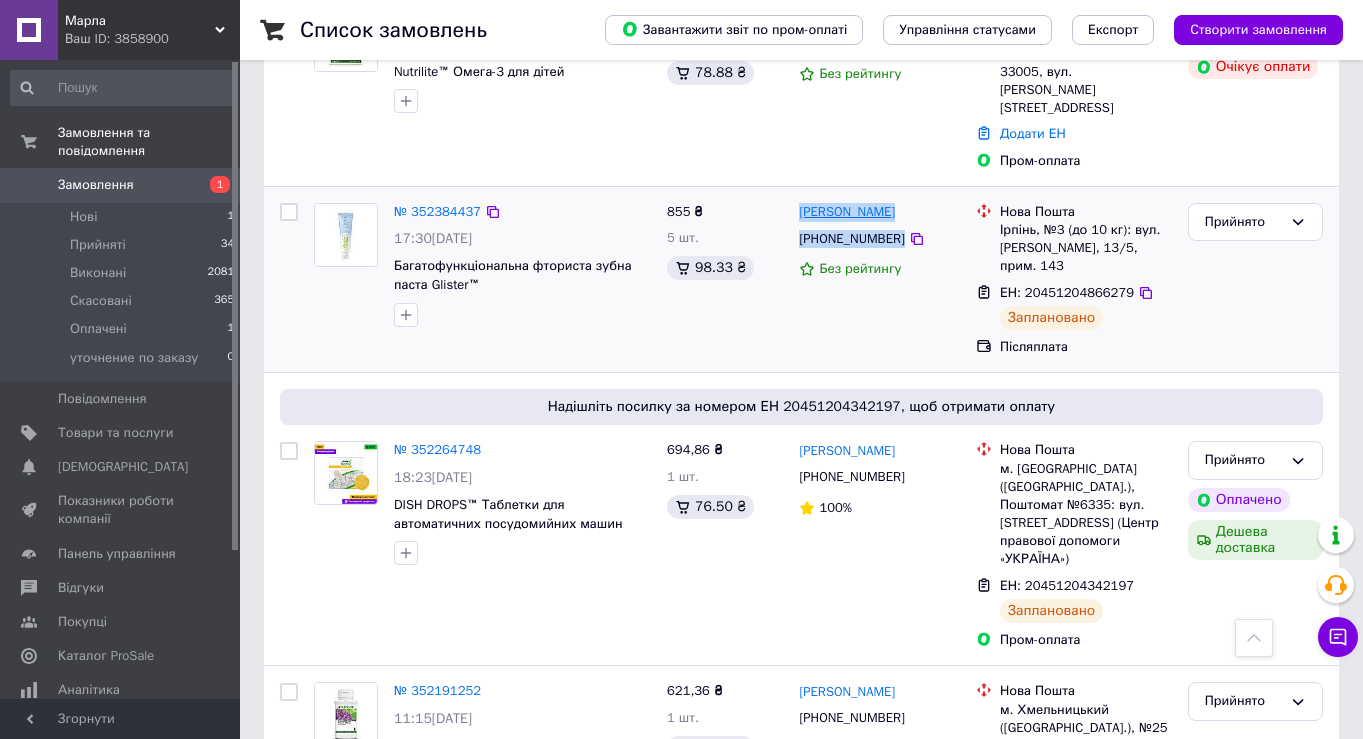 drag, startPoint x: 937, startPoint y: 209, endPoint x: 800, endPoint y: 177, distance: 140.68759 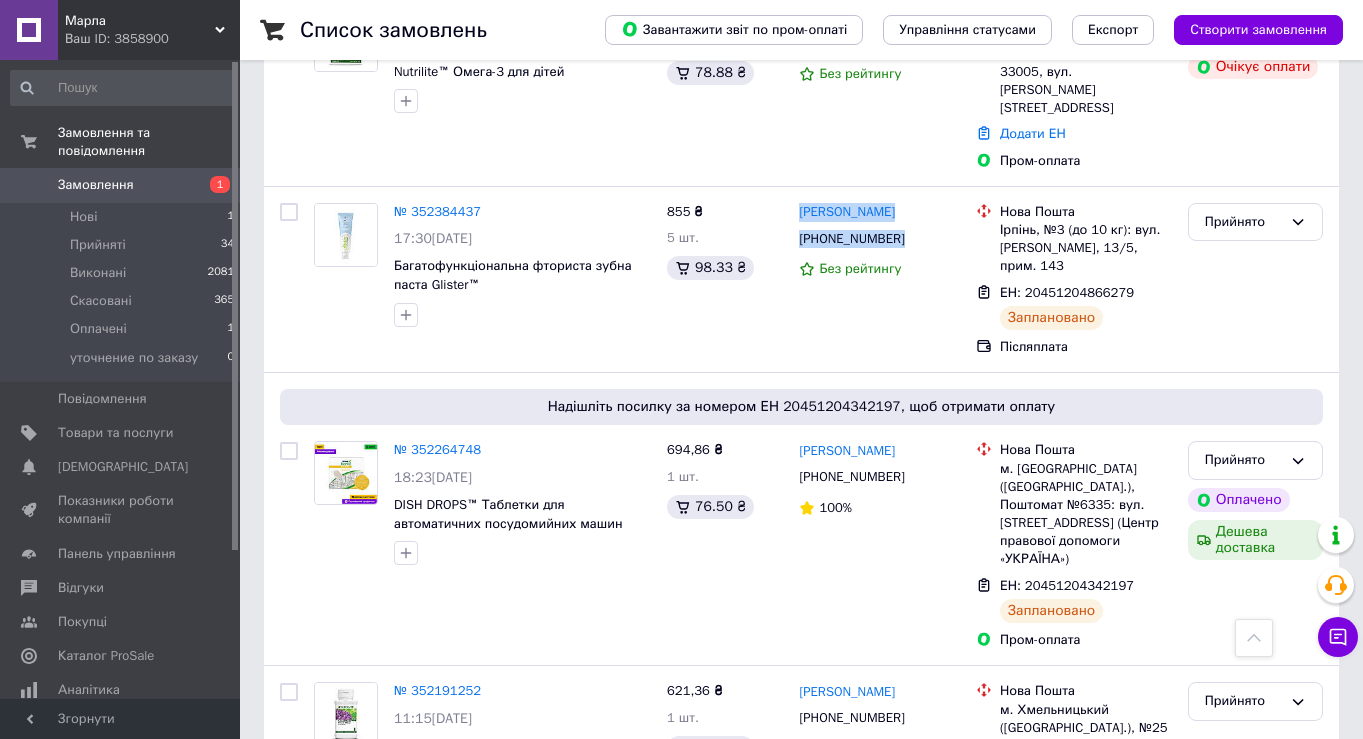 click on "Замовлення" at bounding box center [96, 185] 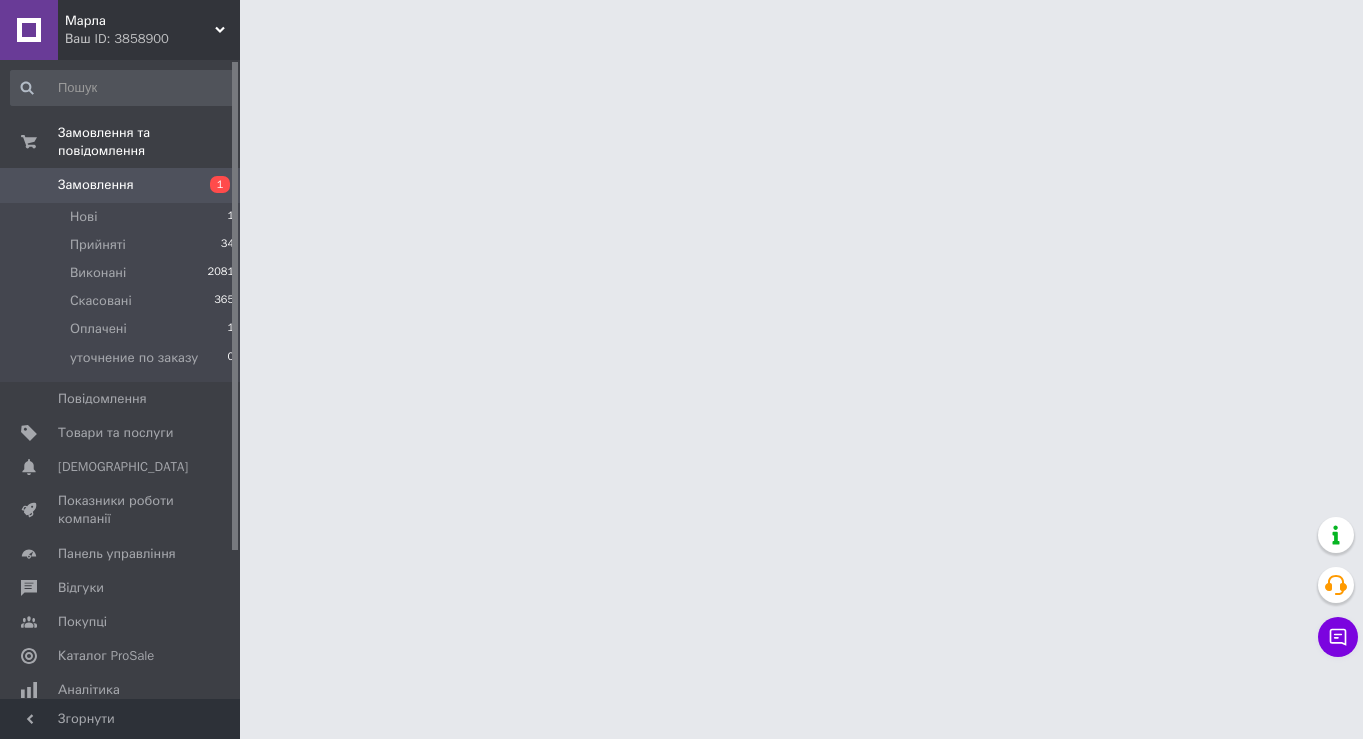 scroll, scrollTop: 0, scrollLeft: 0, axis: both 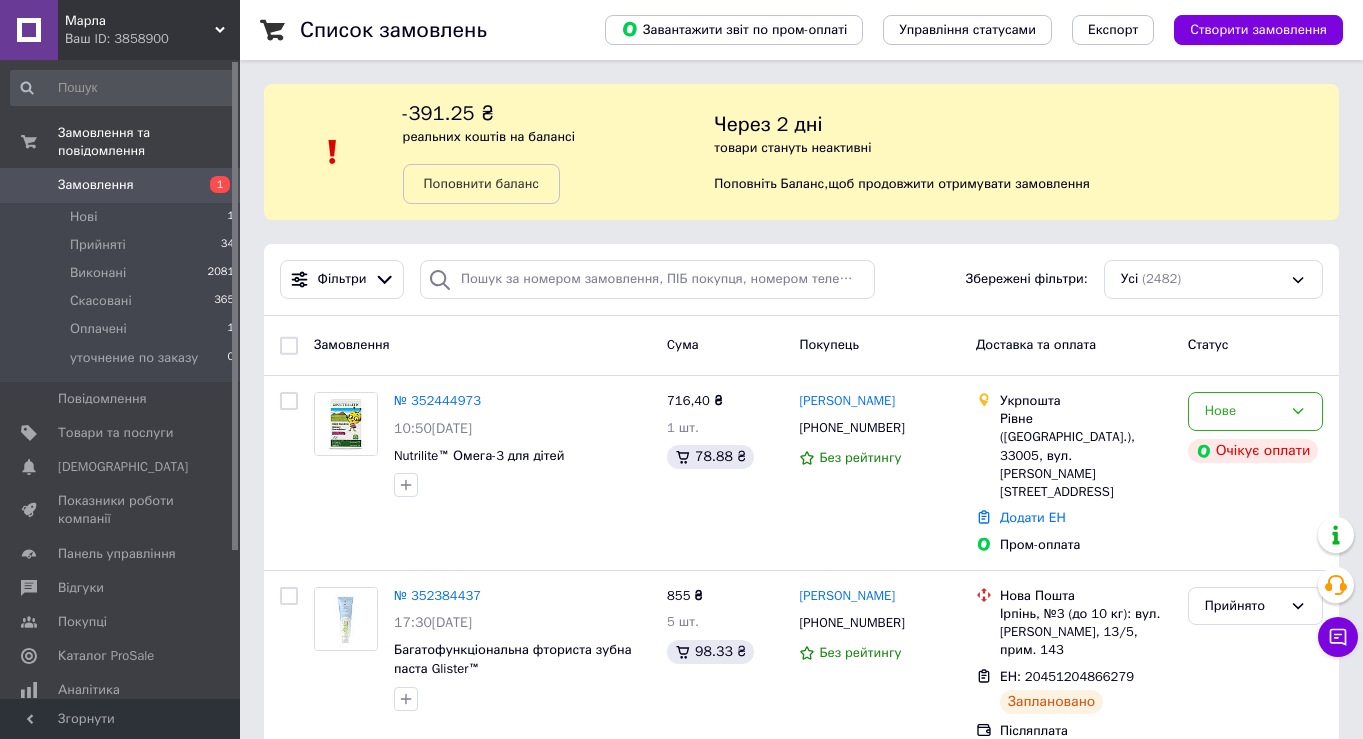 click on "Замовлення" at bounding box center [121, 185] 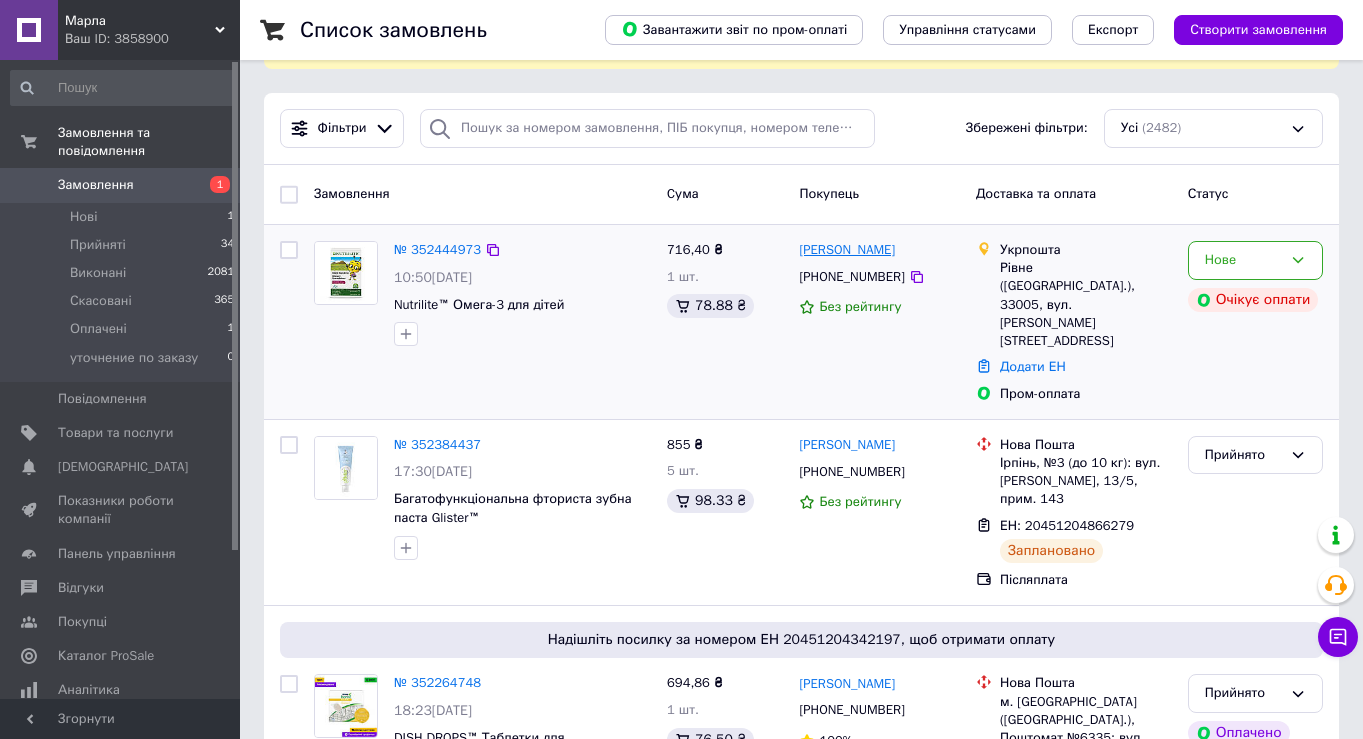 scroll, scrollTop: 169, scrollLeft: 0, axis: vertical 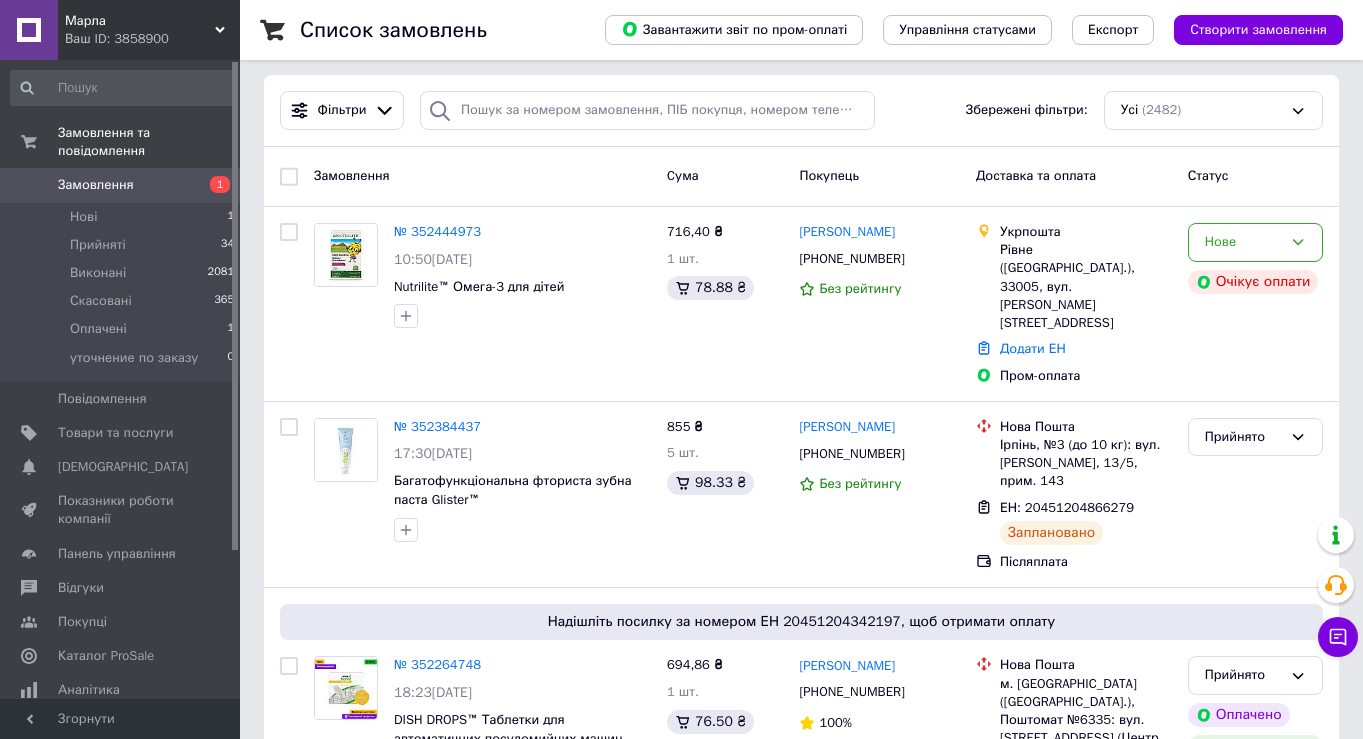 click on "Замовлення" at bounding box center (96, 185) 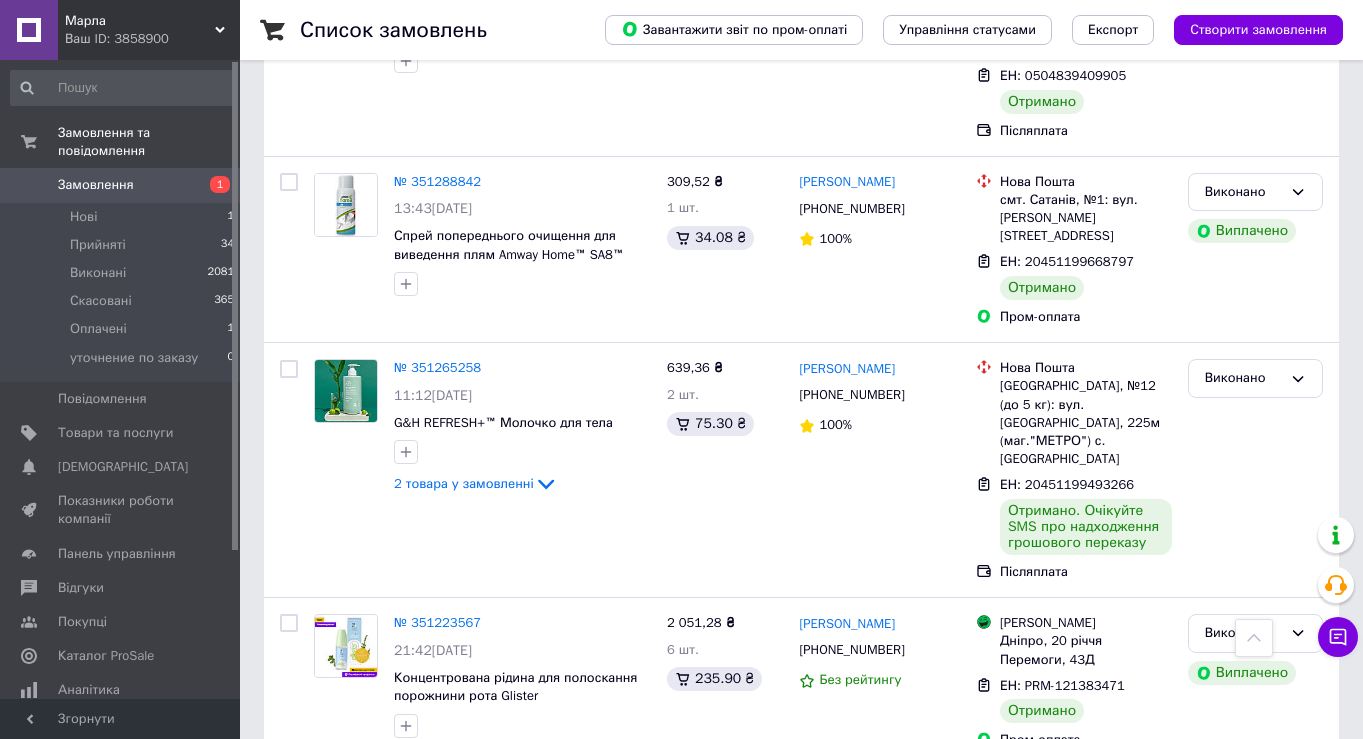 scroll, scrollTop: 3739, scrollLeft: 0, axis: vertical 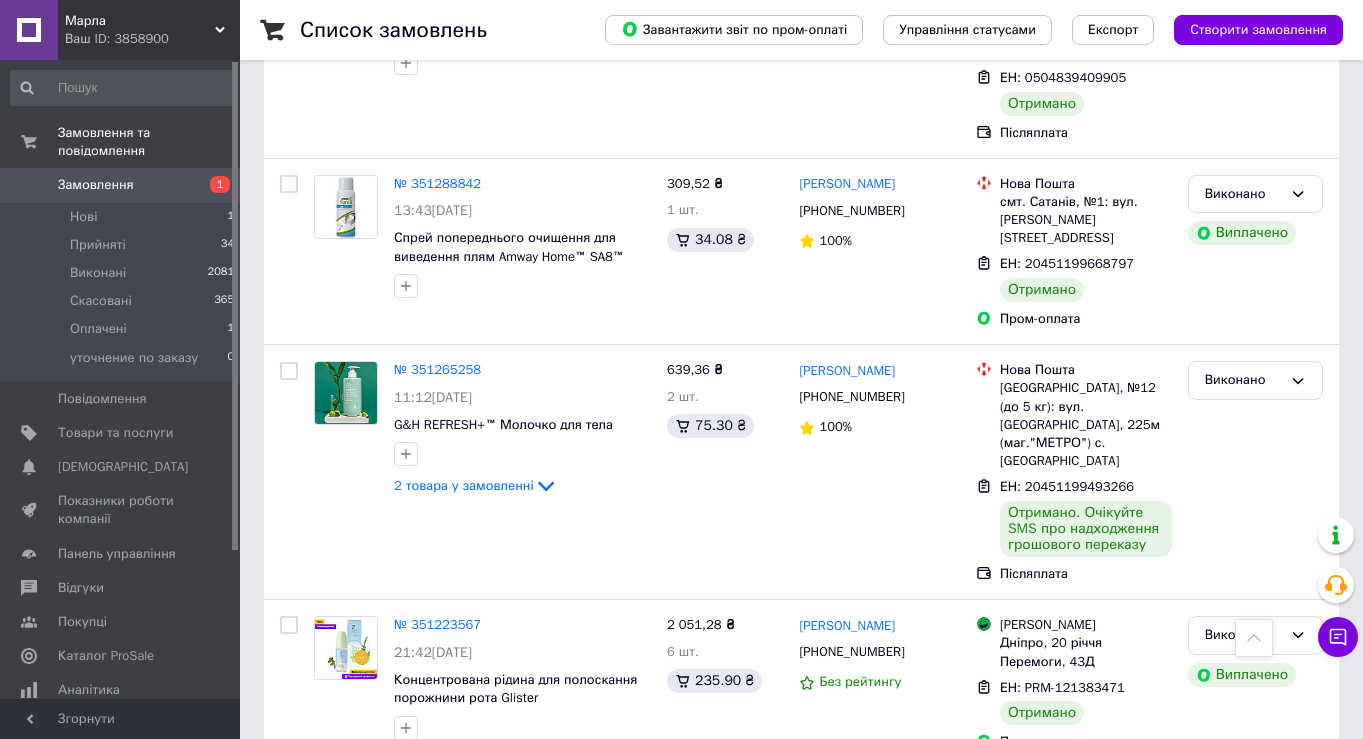 click on "2" at bounding box center (327, 812) 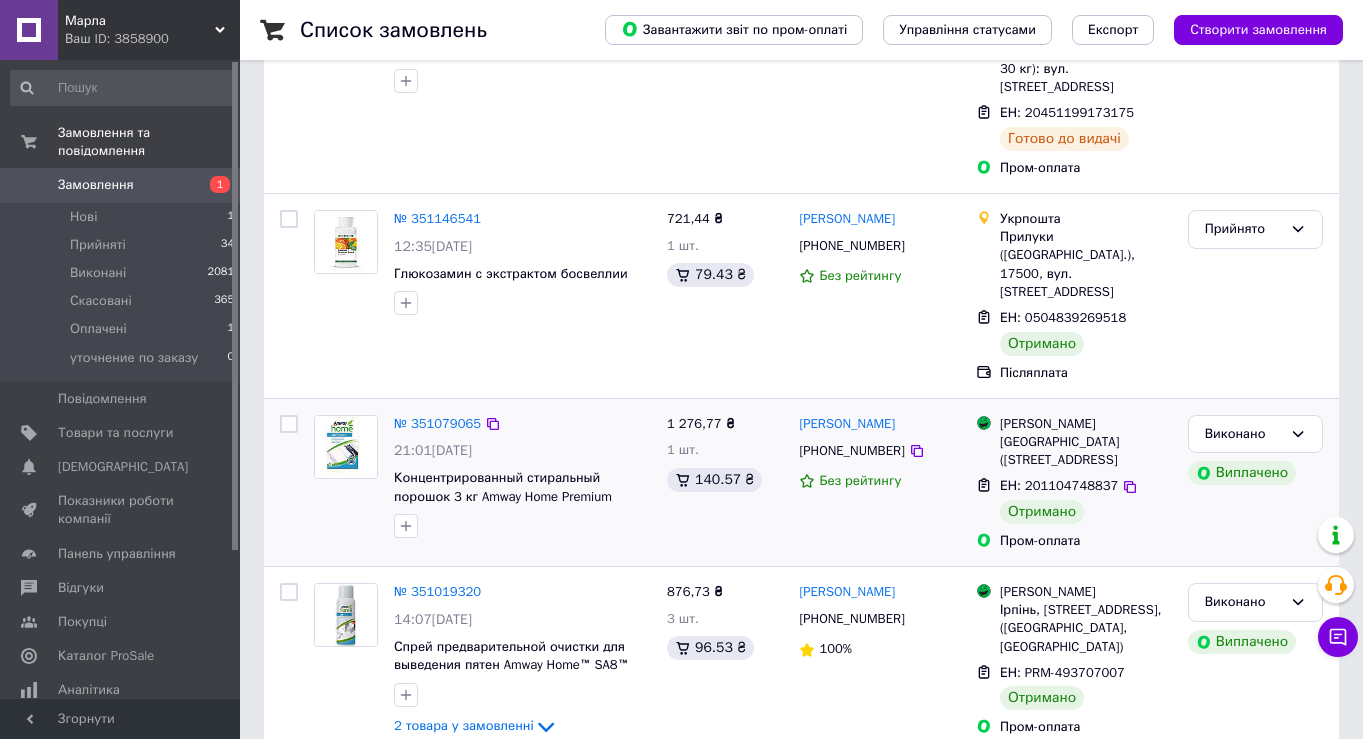 scroll, scrollTop: 428, scrollLeft: 0, axis: vertical 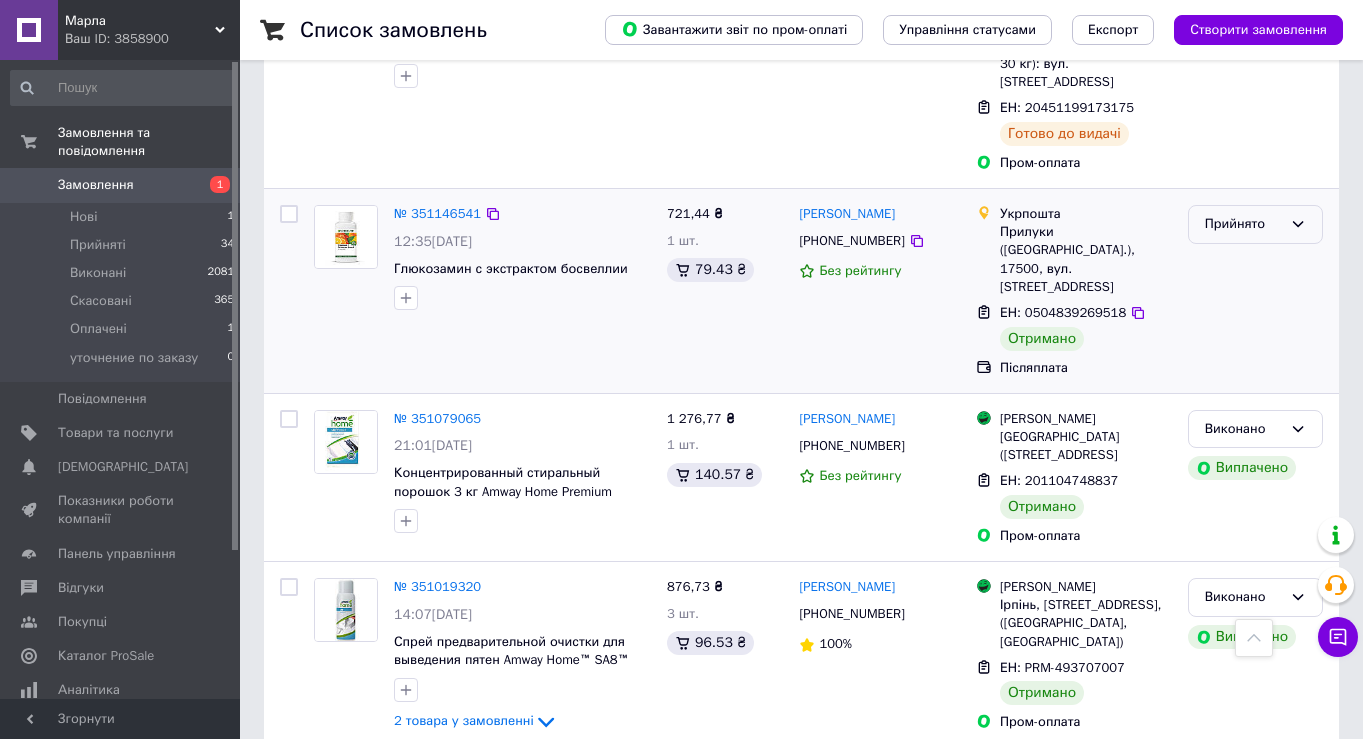 click on "Прийнято" at bounding box center (1243, 224) 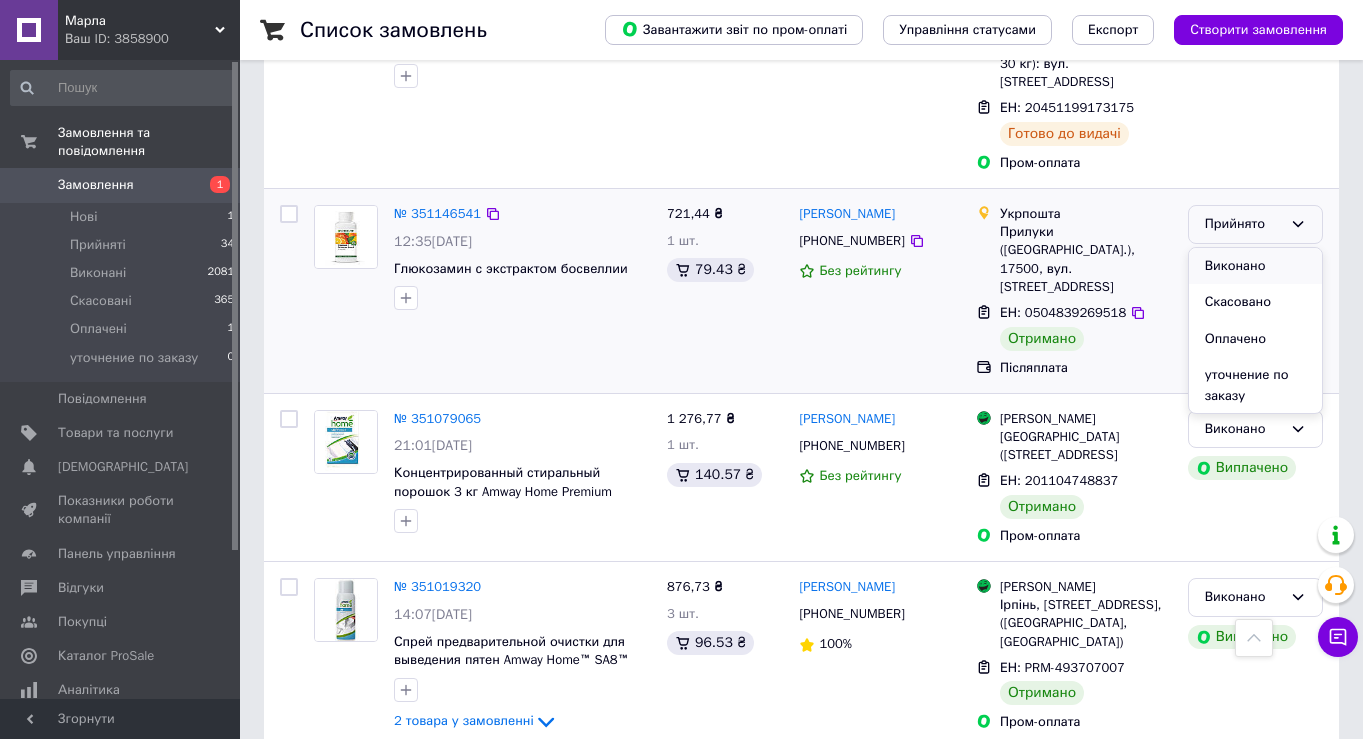 click on "Виконано" at bounding box center (1255, 266) 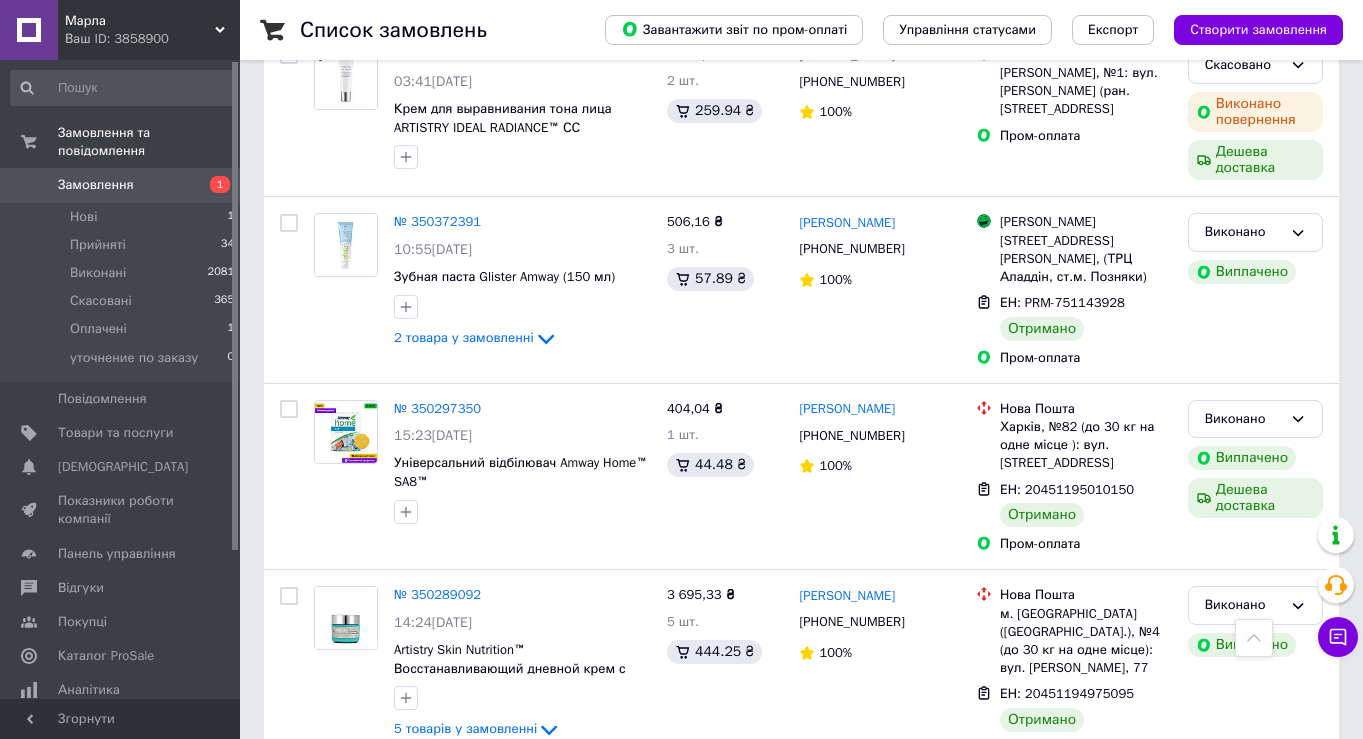 scroll, scrollTop: 3790, scrollLeft: 0, axis: vertical 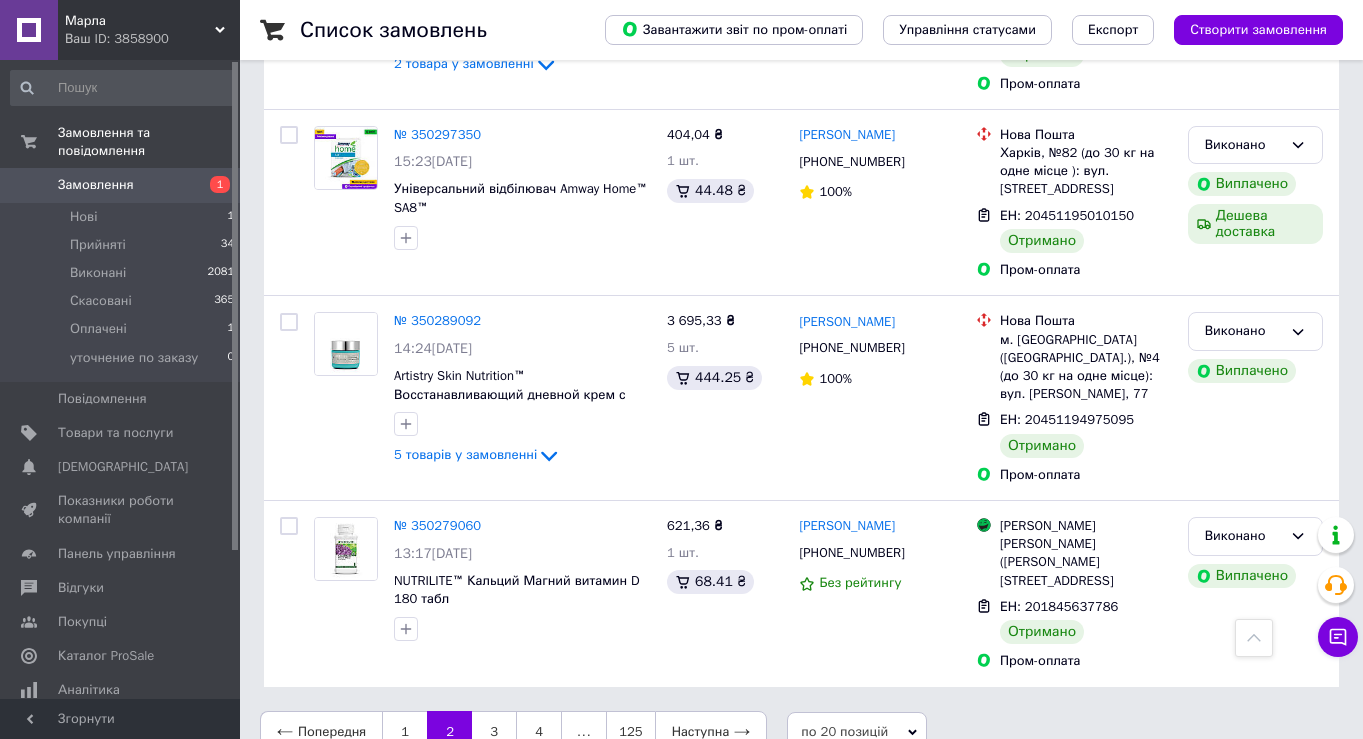 click on "Замовлення" at bounding box center [121, 185] 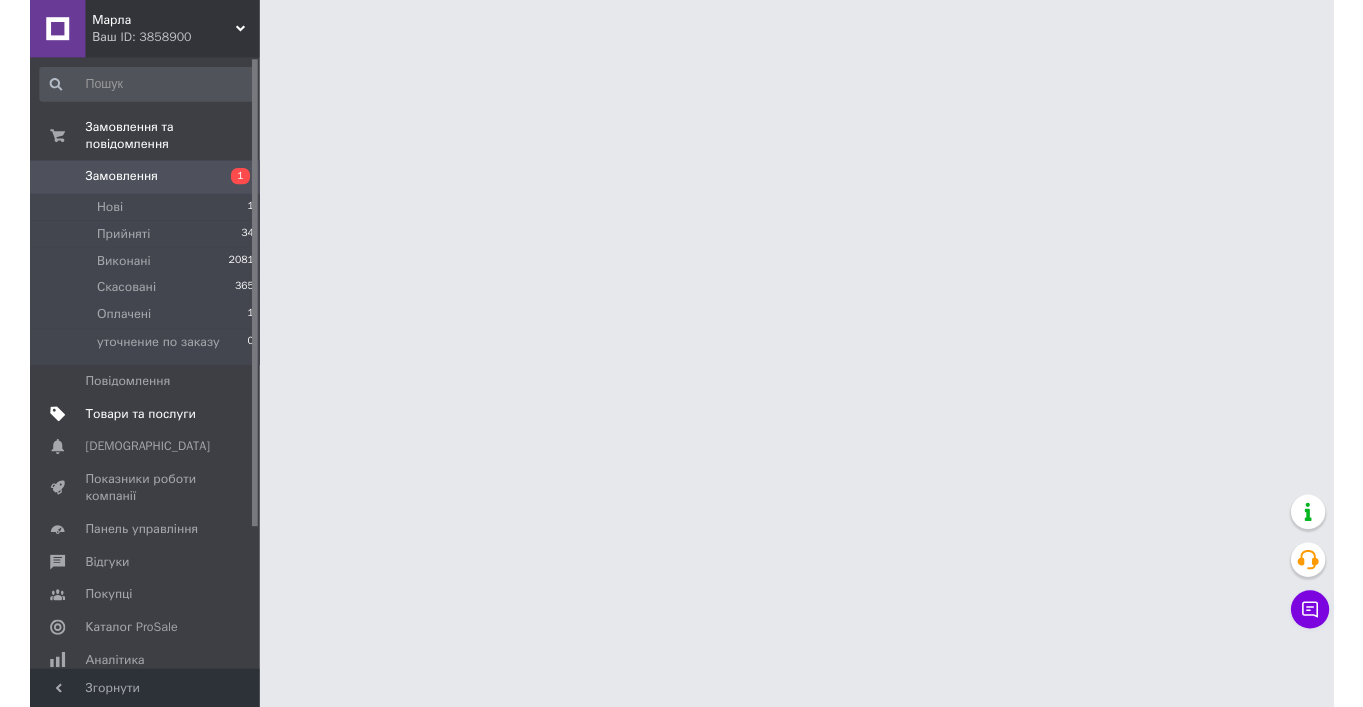 scroll, scrollTop: 0, scrollLeft: 0, axis: both 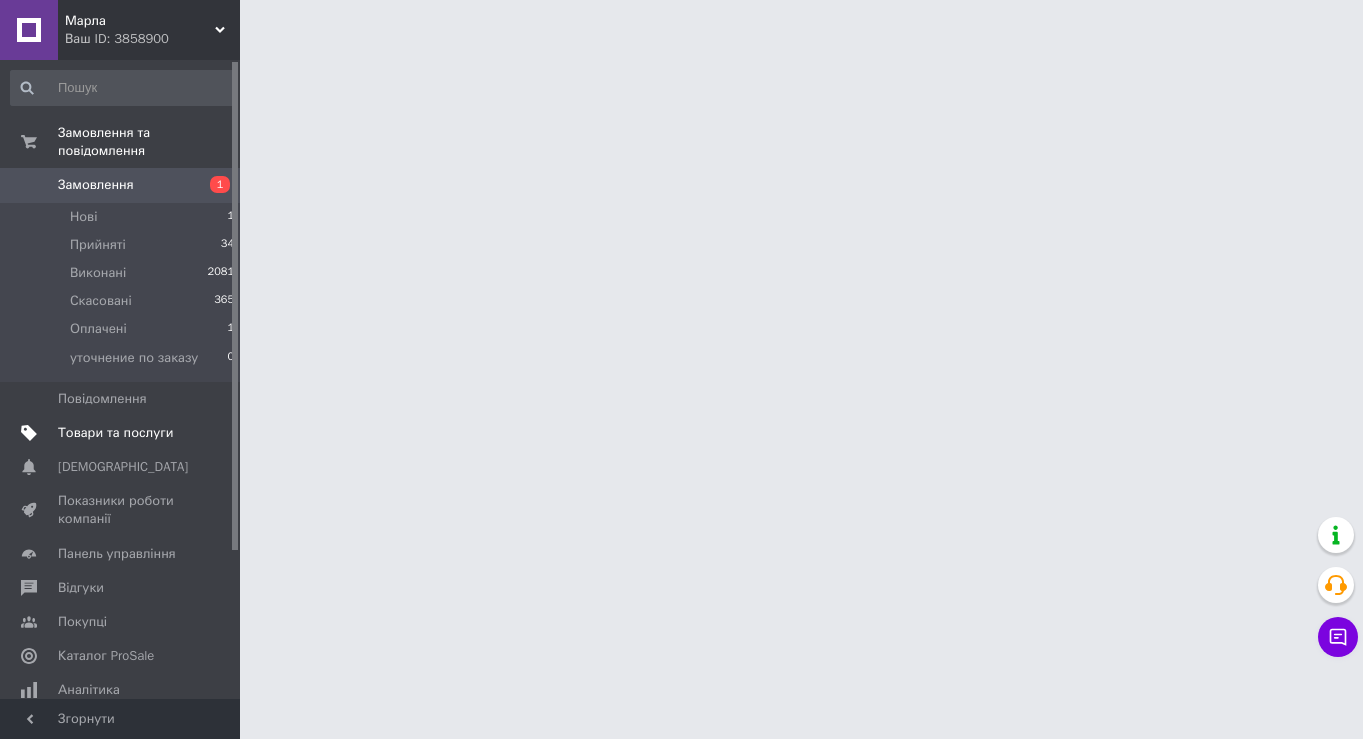 click on "Товари та послуги" at bounding box center (115, 433) 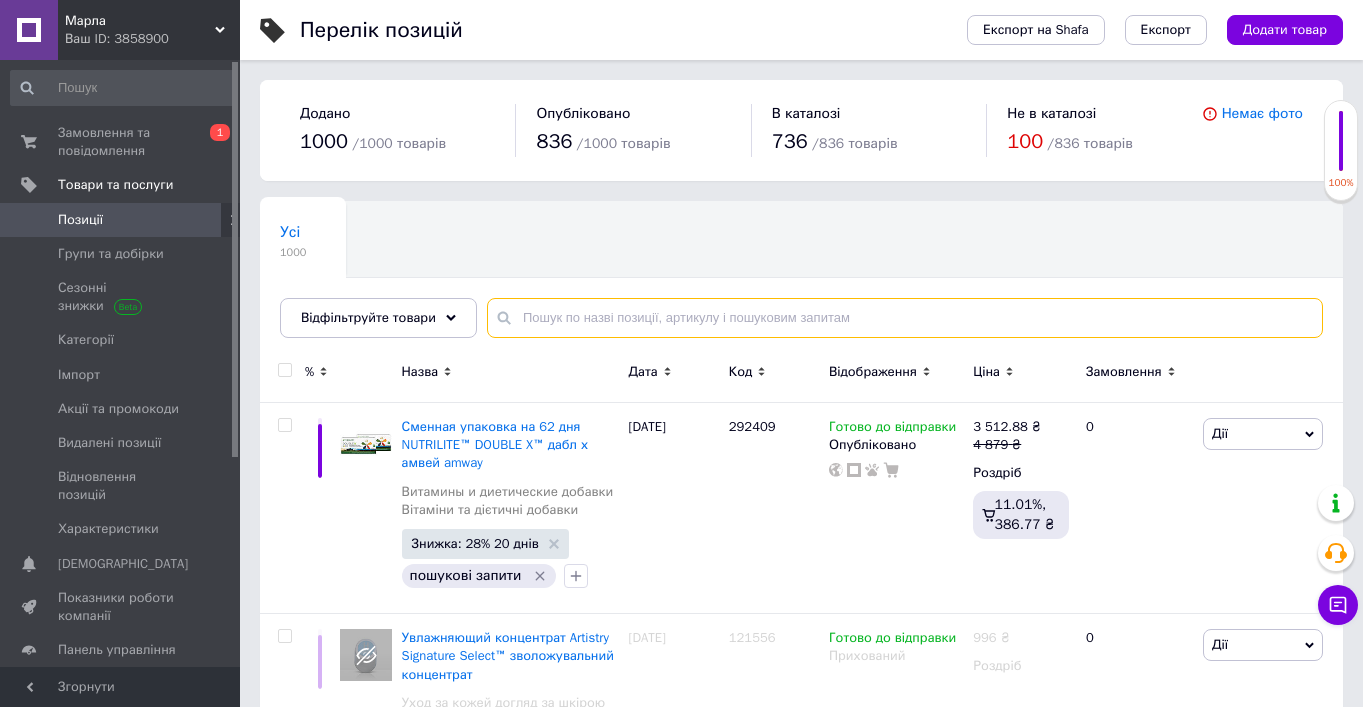 click at bounding box center (905, 318) 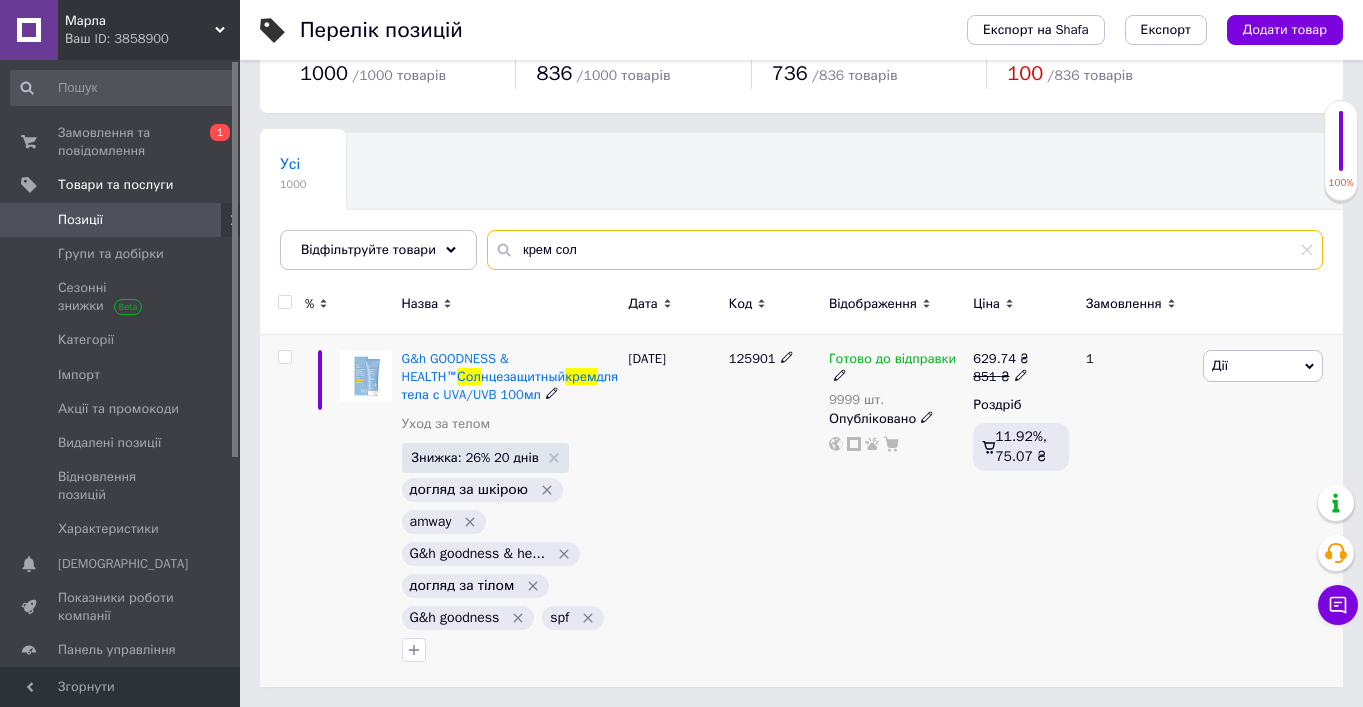 scroll, scrollTop: 82, scrollLeft: 0, axis: vertical 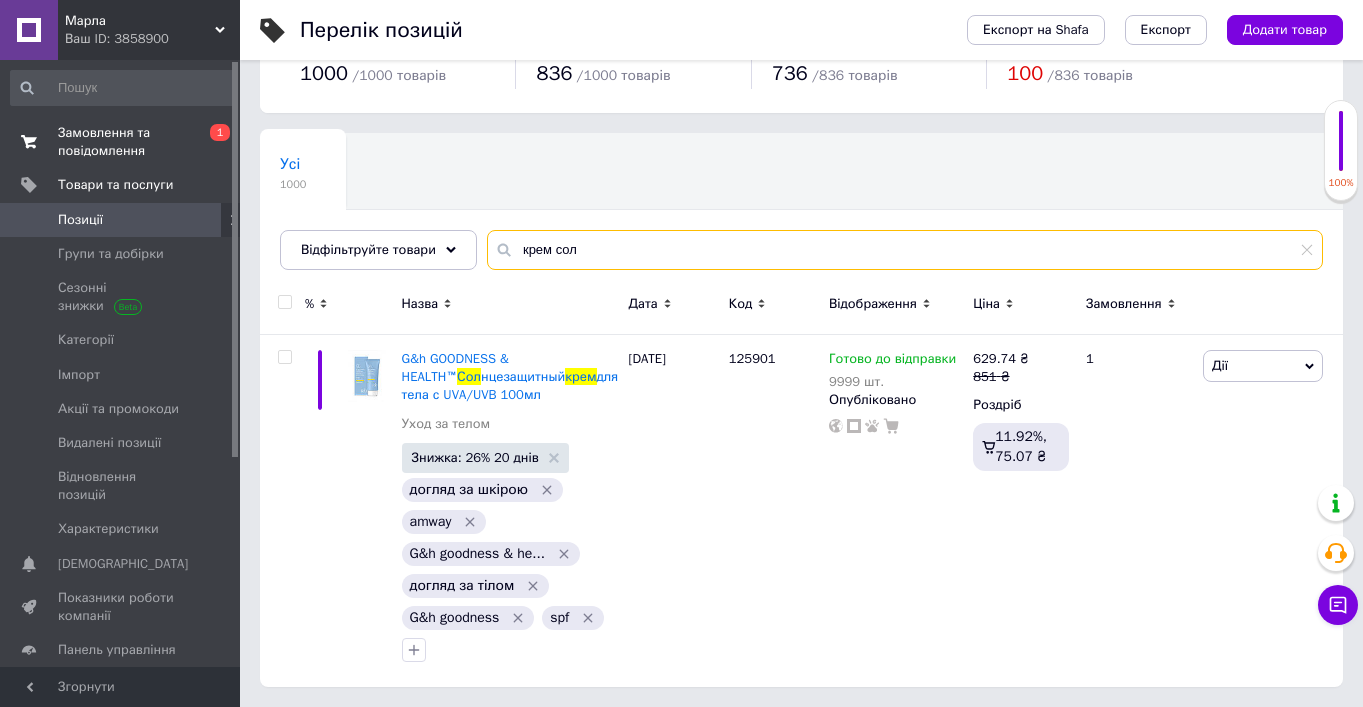 type on "крем сол" 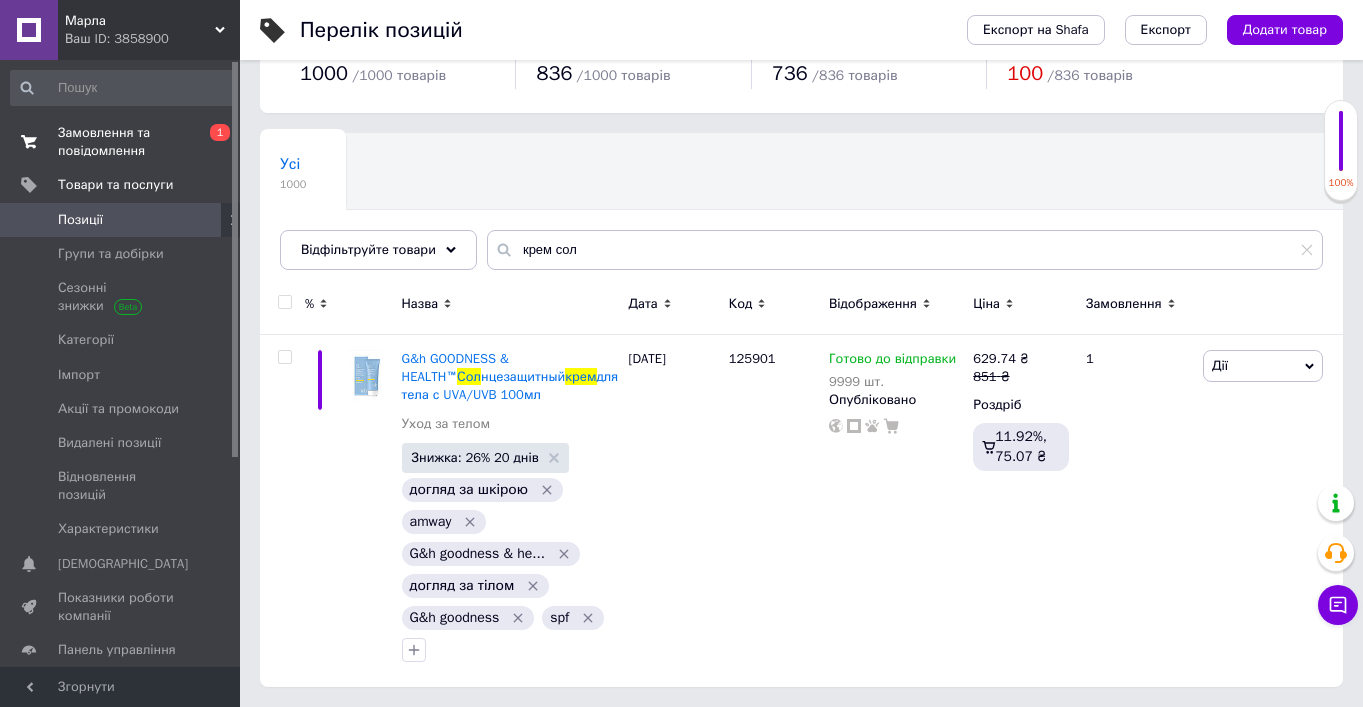 click on "Замовлення та повідомлення" at bounding box center (121, 142) 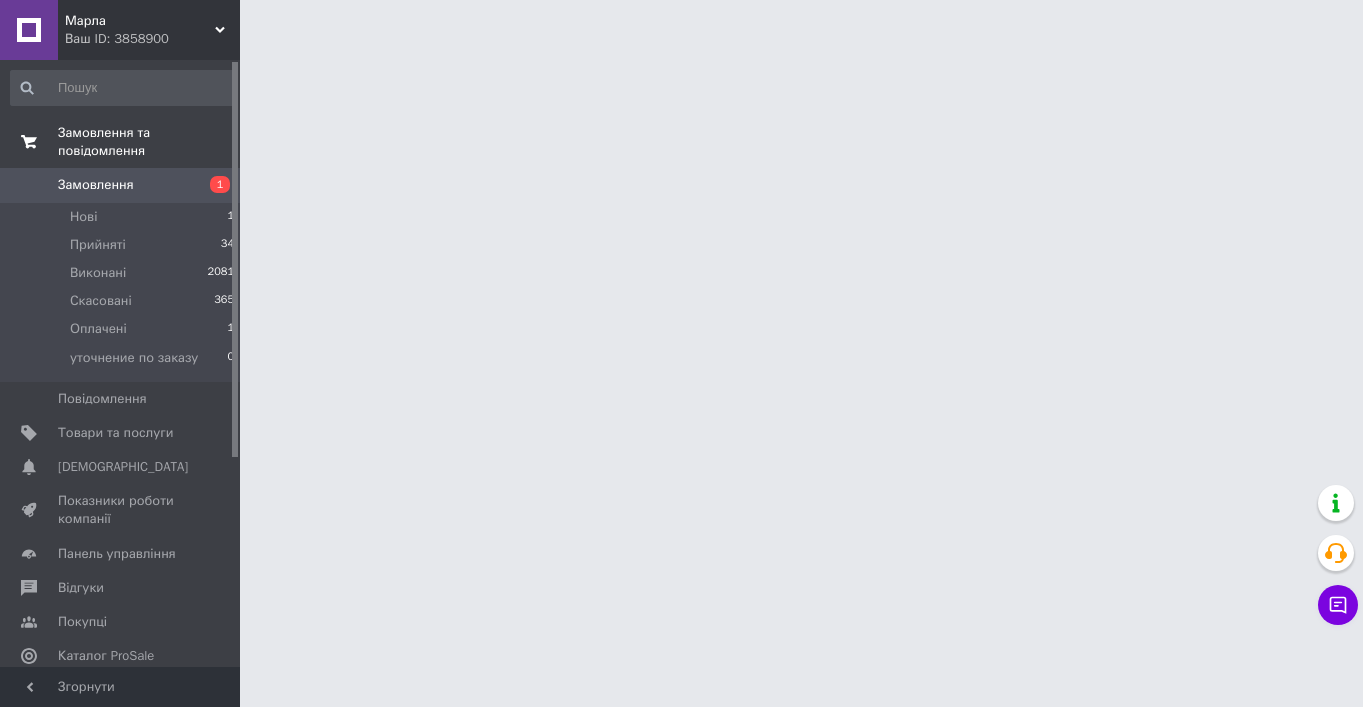 scroll, scrollTop: 0, scrollLeft: 0, axis: both 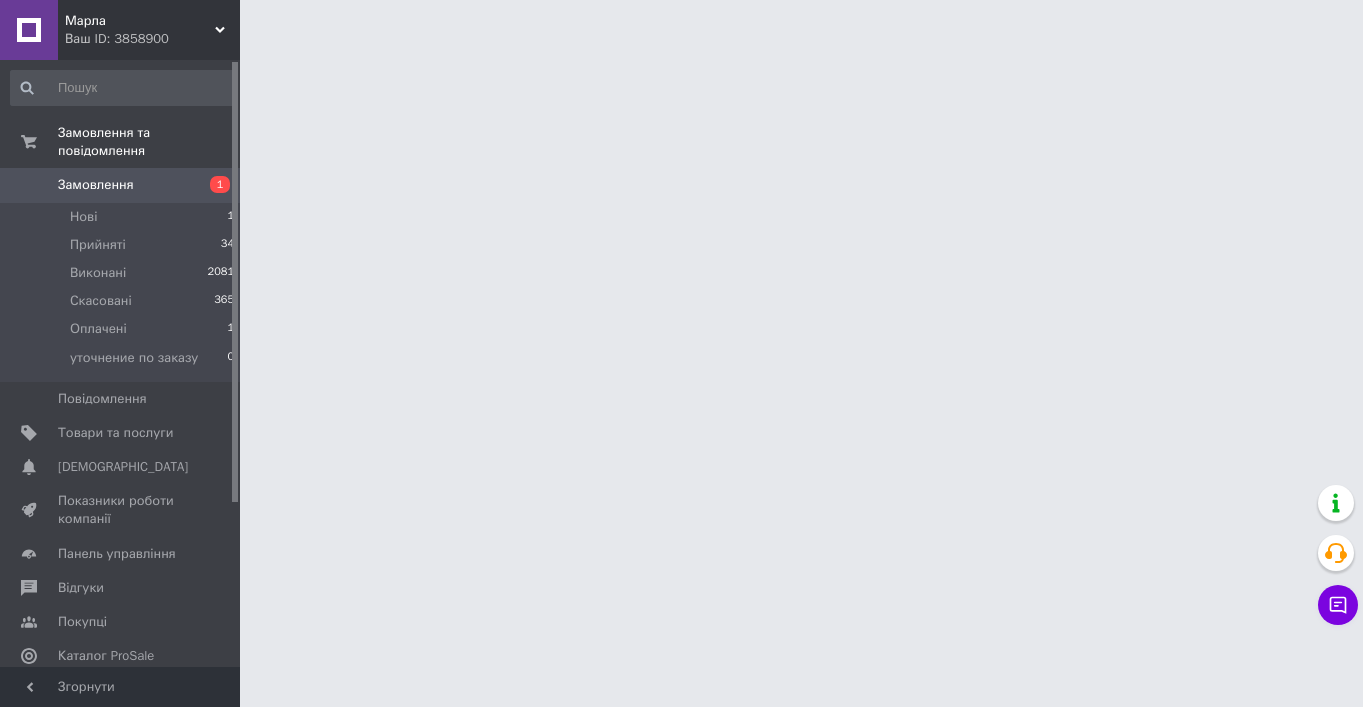 click on "Замовлення" at bounding box center [121, 185] 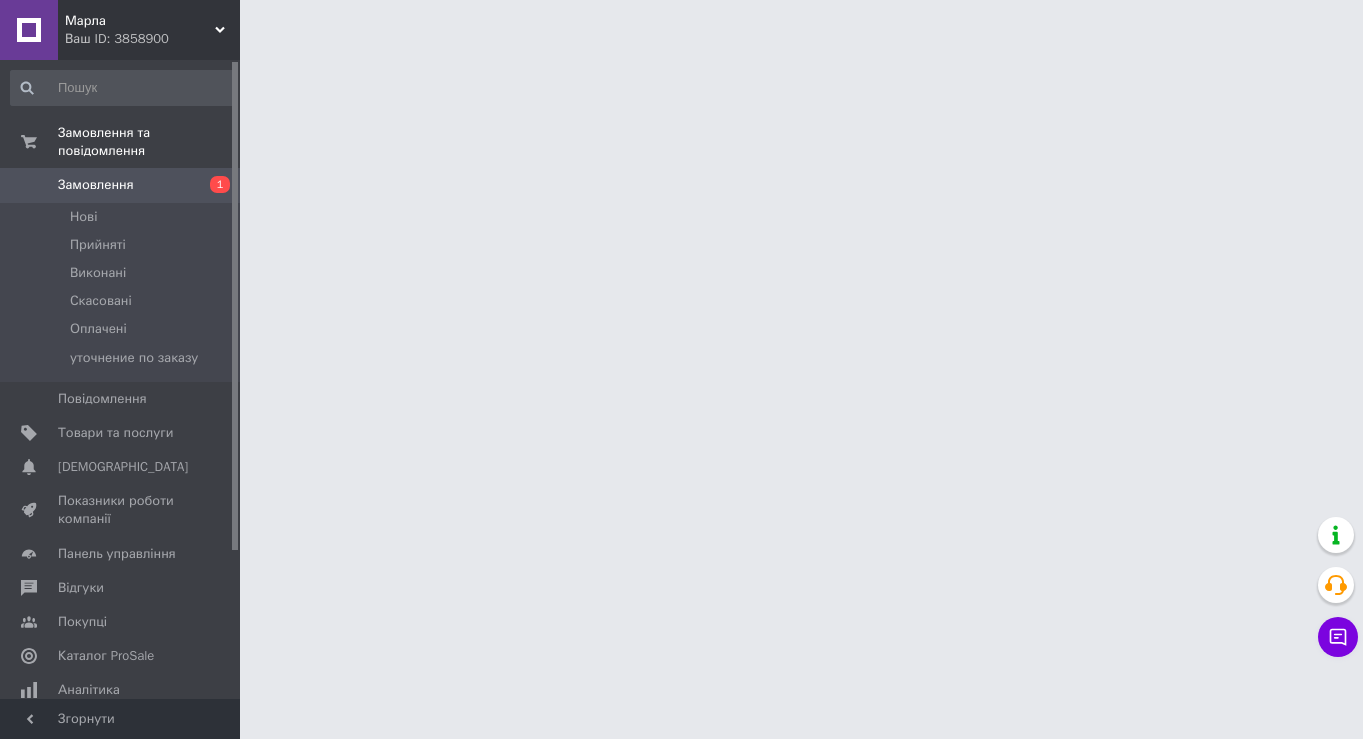 scroll, scrollTop: 0, scrollLeft: 0, axis: both 